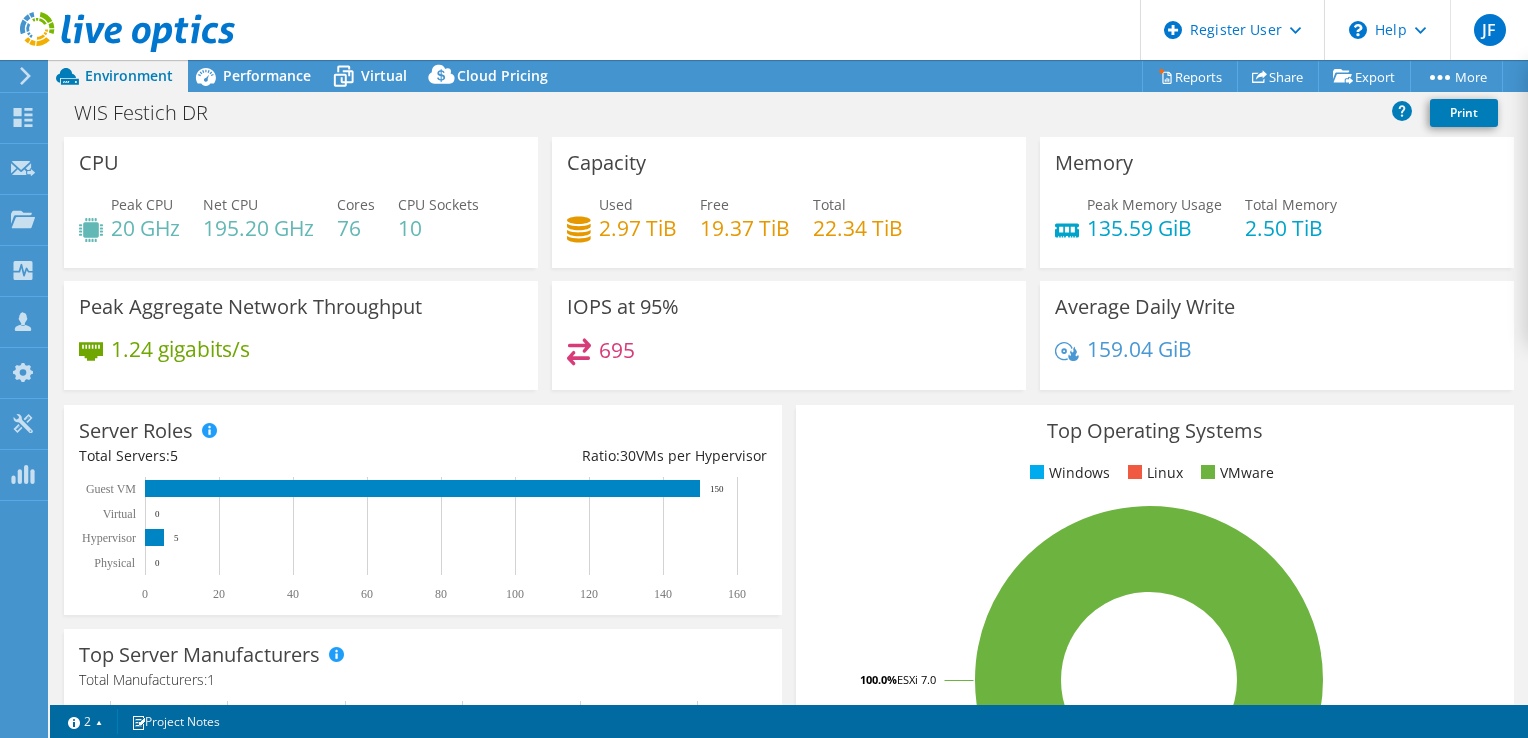 select on "USD" 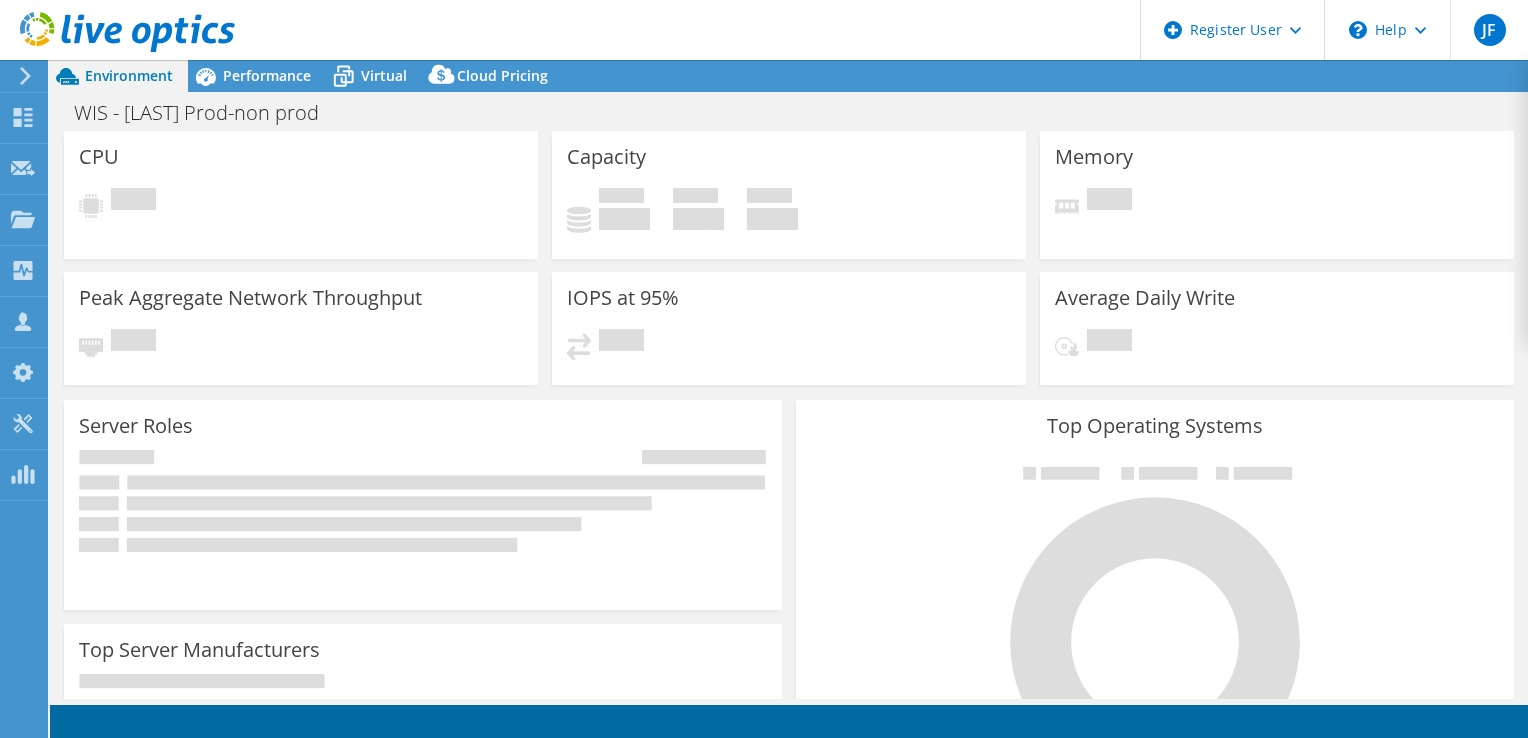 scroll, scrollTop: 0, scrollLeft: 0, axis: both 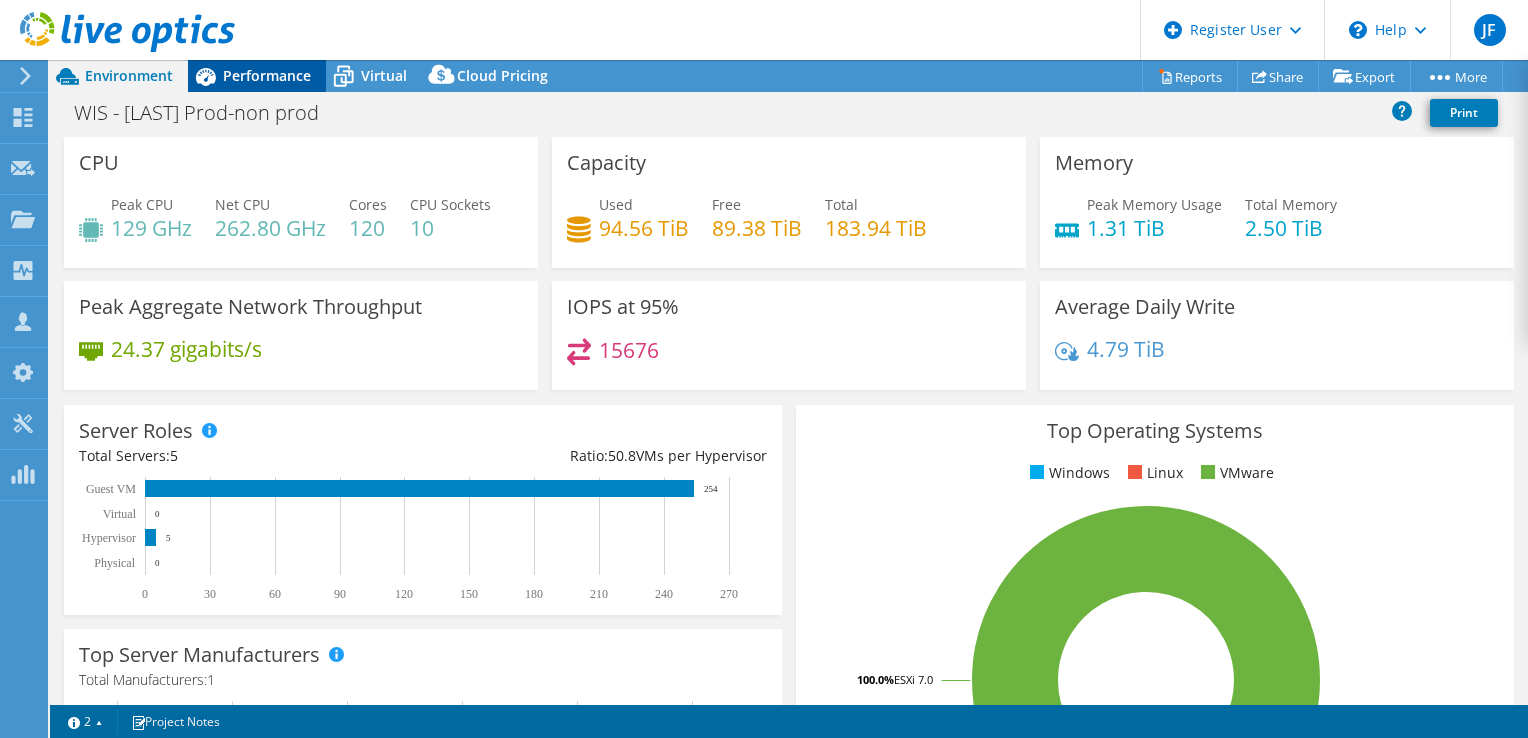 click on "Performance" at bounding box center (267, 75) 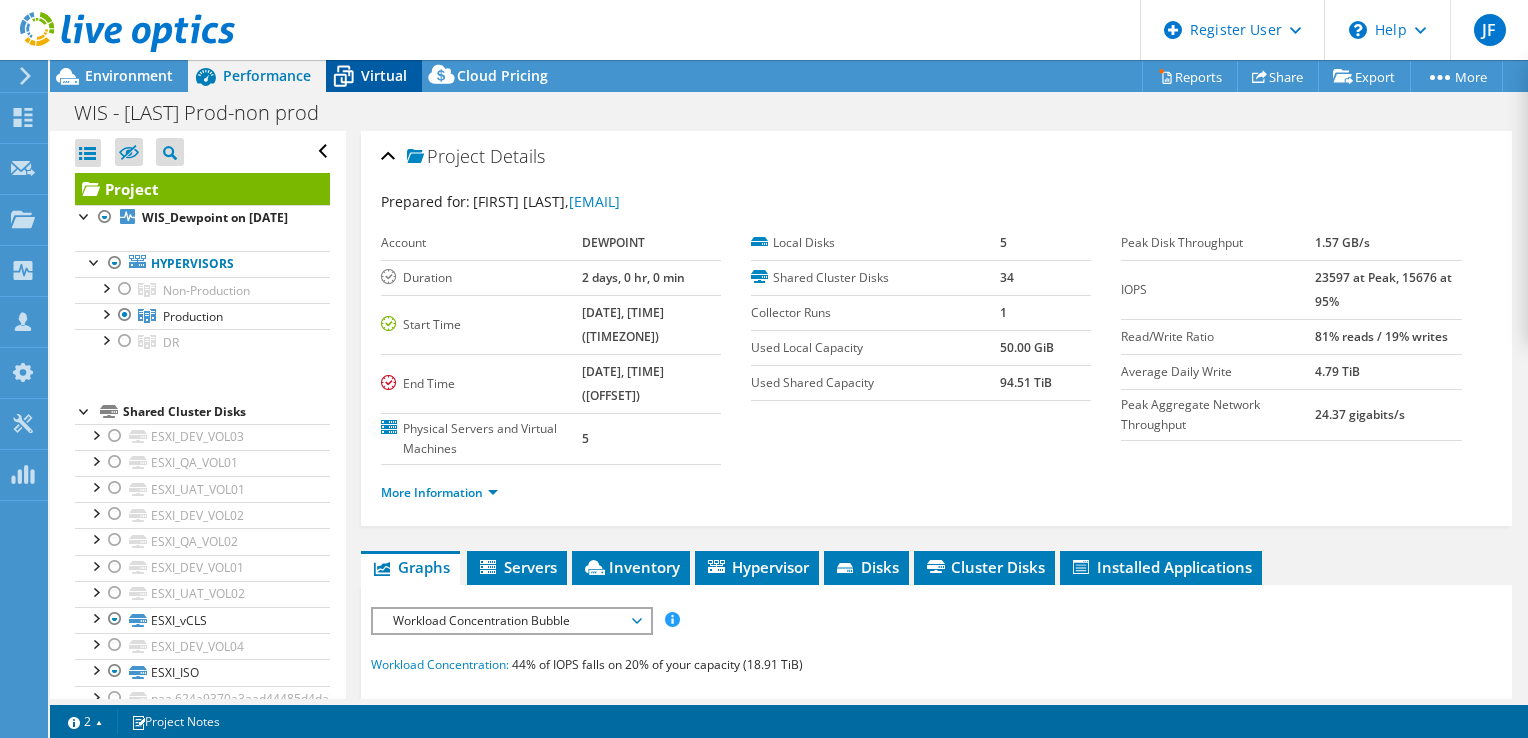click on "Virtual" at bounding box center [374, 76] 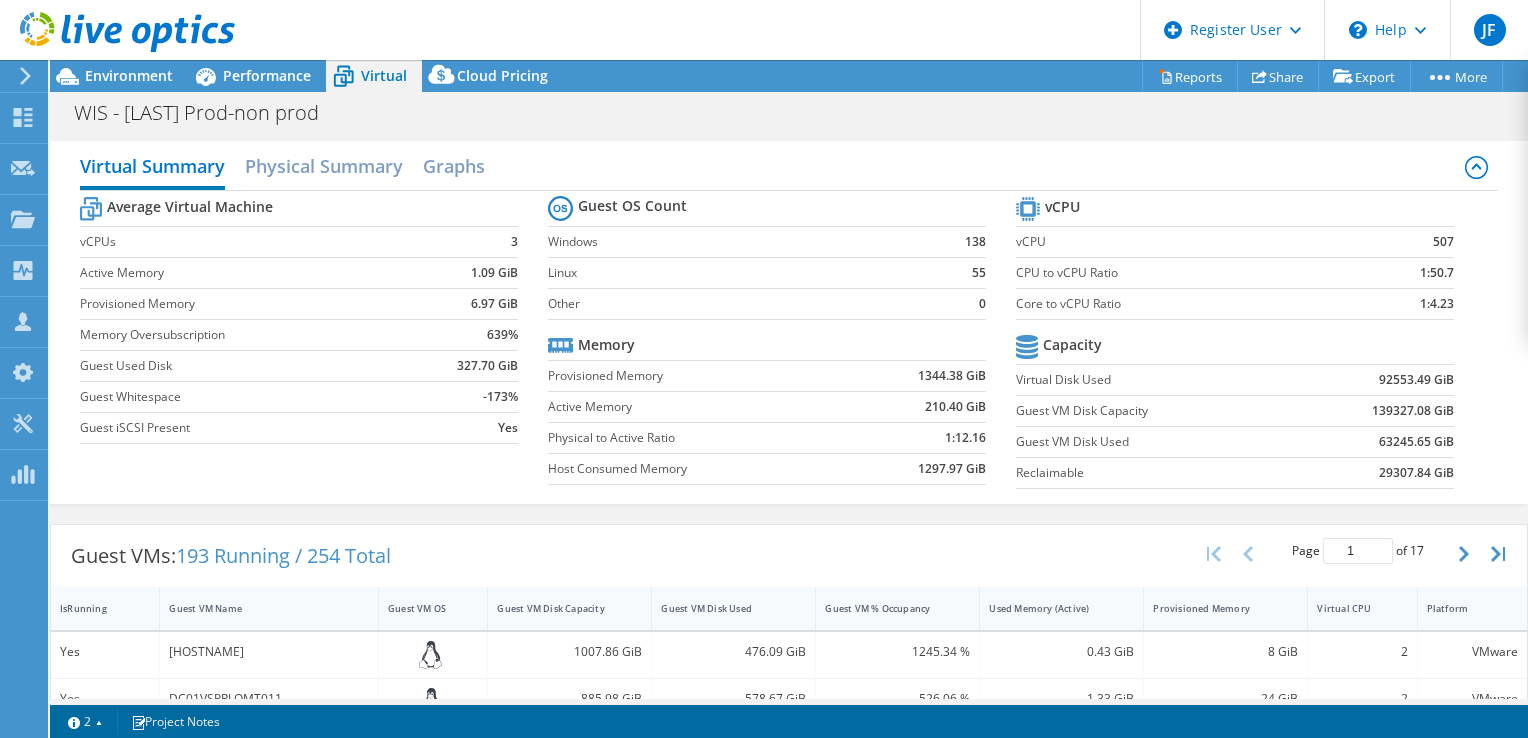 scroll, scrollTop: 300, scrollLeft: 0, axis: vertical 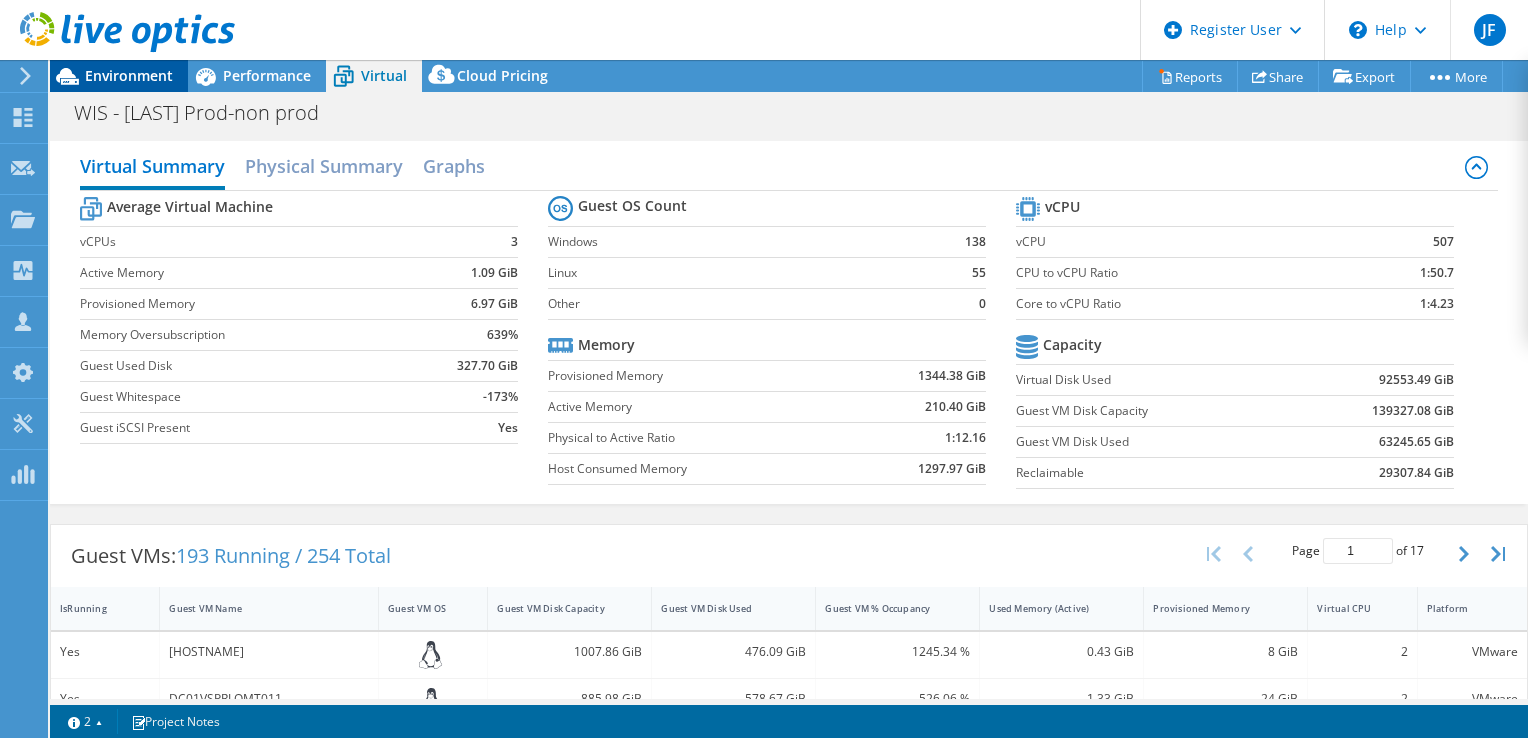 click on "Environment" at bounding box center [129, 75] 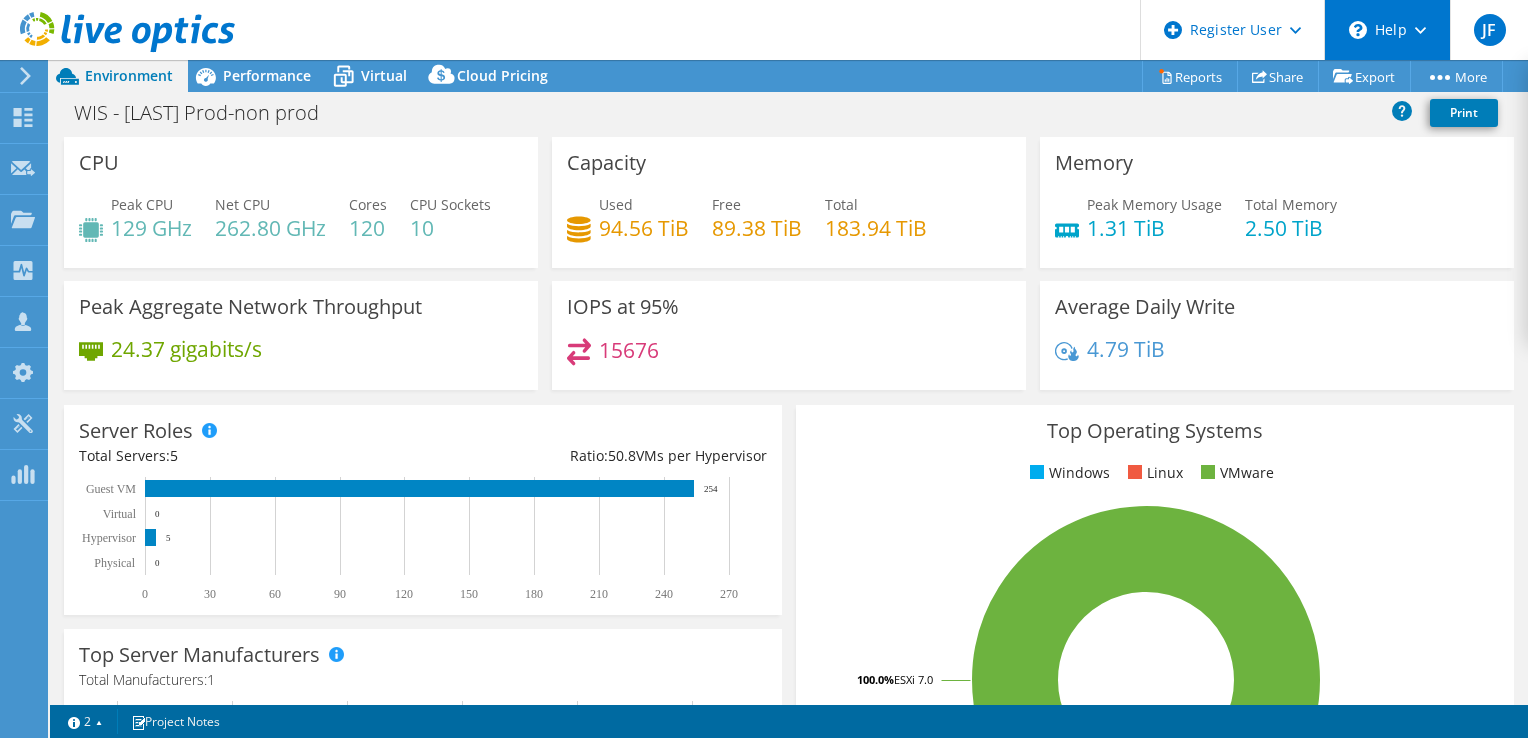 click on "\n
Help" at bounding box center (1387, 30) 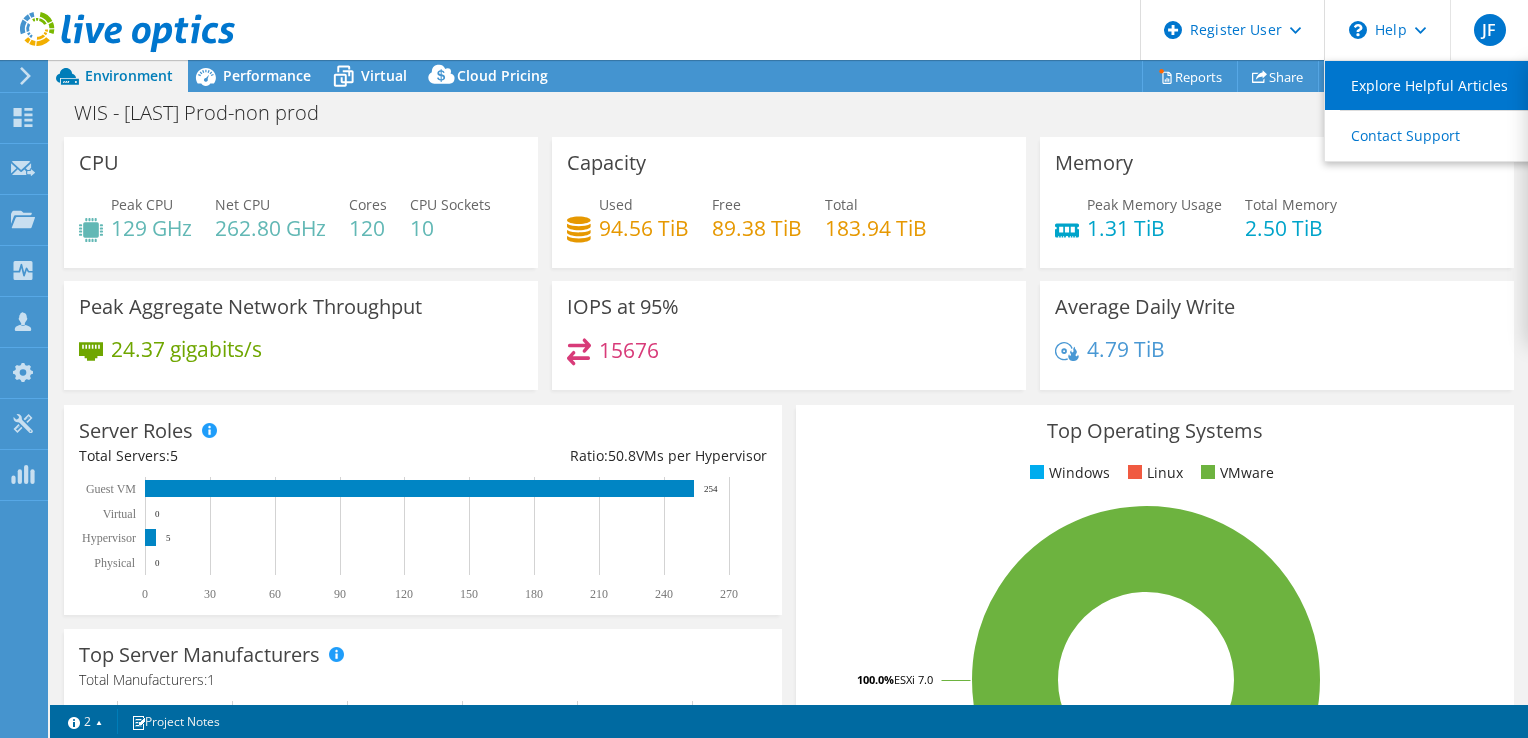 click on "Explore Helpful Articles" at bounding box center [1436, 85] 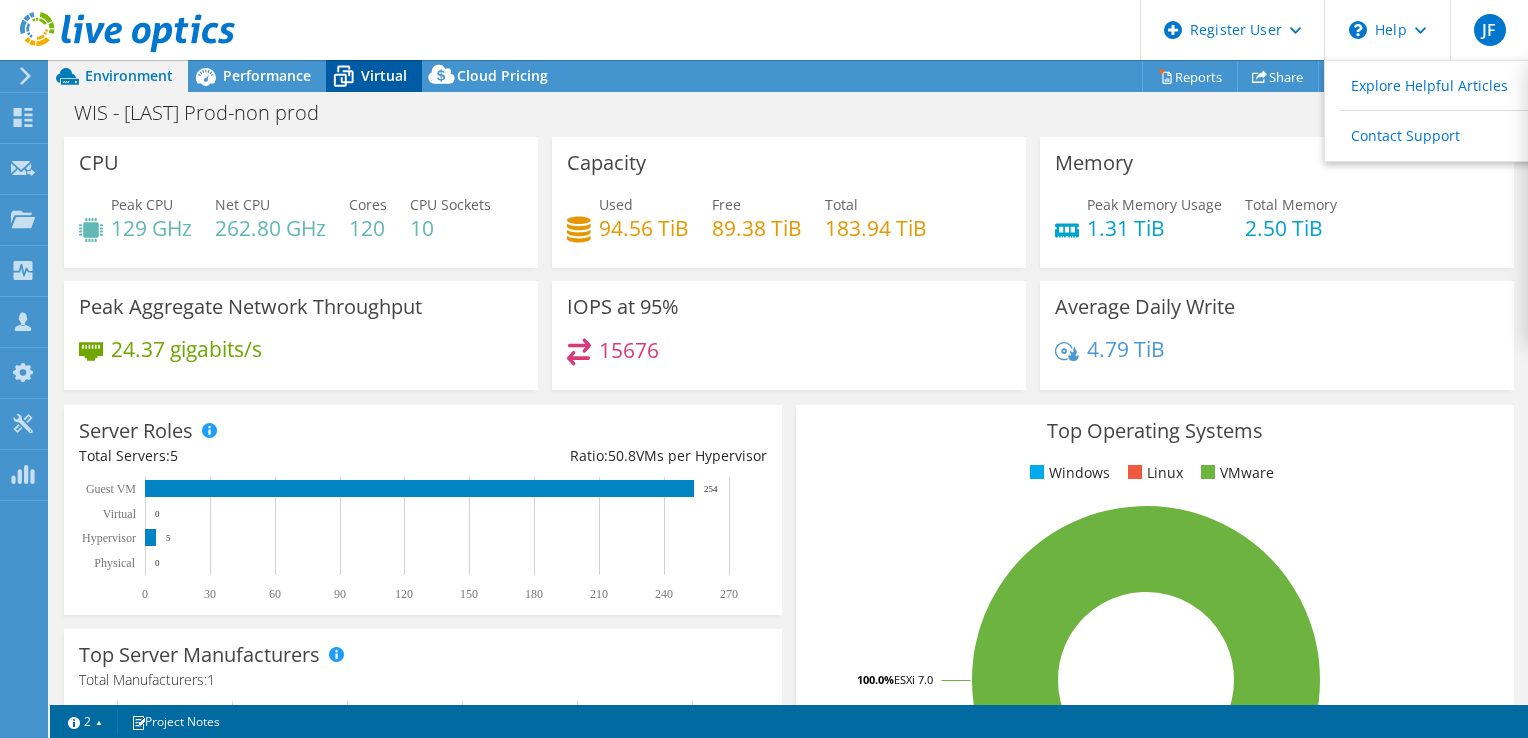 click on "Virtual" at bounding box center (384, 75) 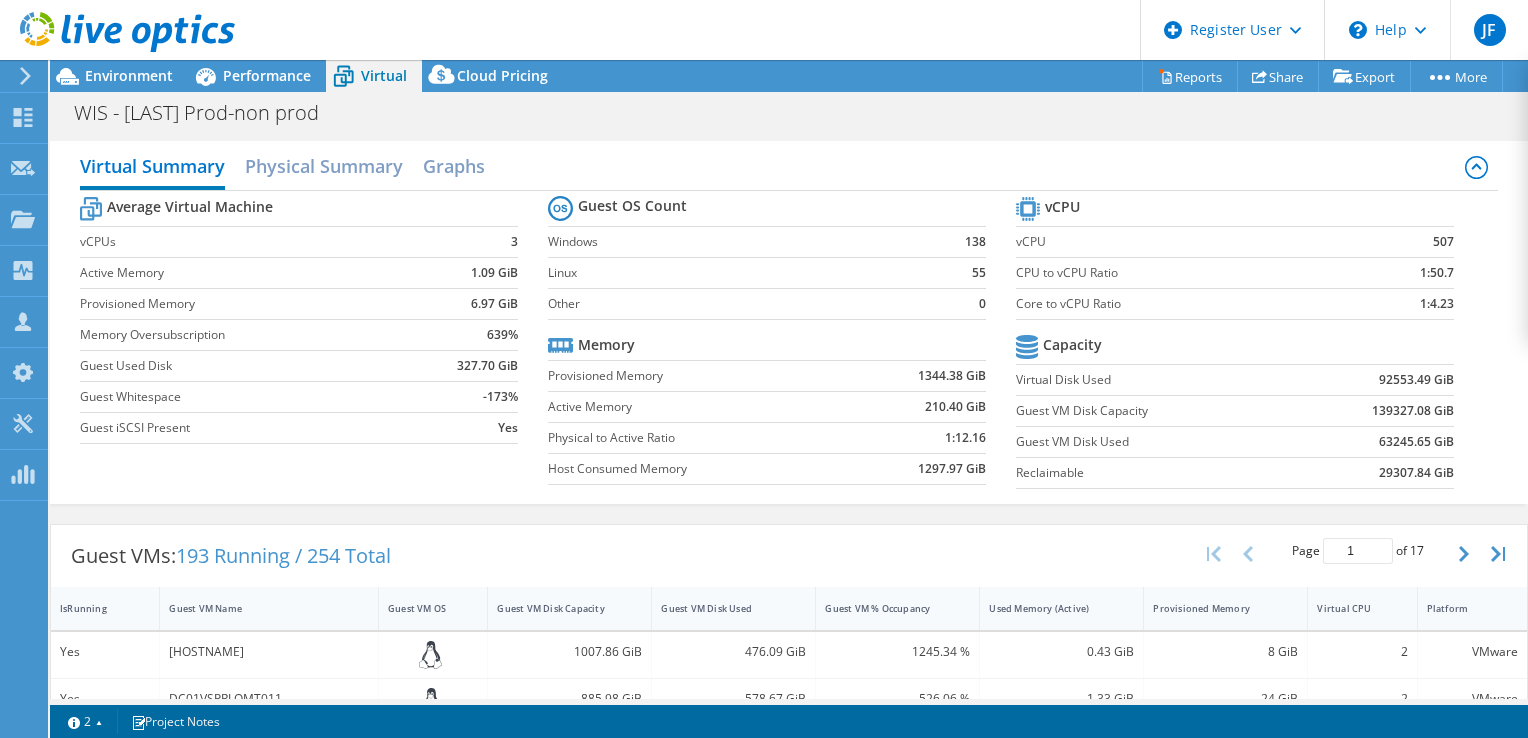 scroll, scrollTop: 780, scrollLeft: 0, axis: vertical 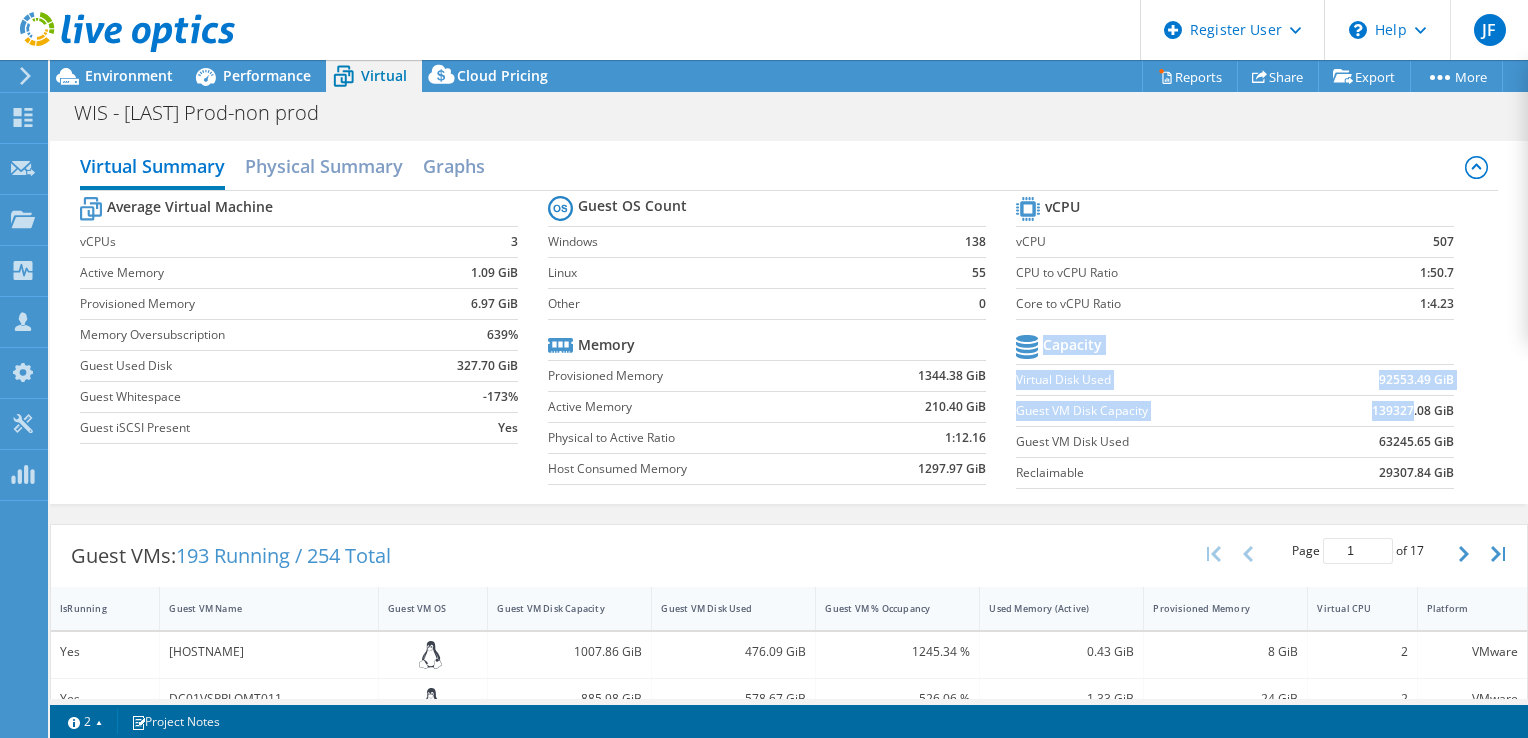drag, startPoint x: 1399, startPoint y: 406, endPoint x: 1464, endPoint y: 400, distance: 65.27634 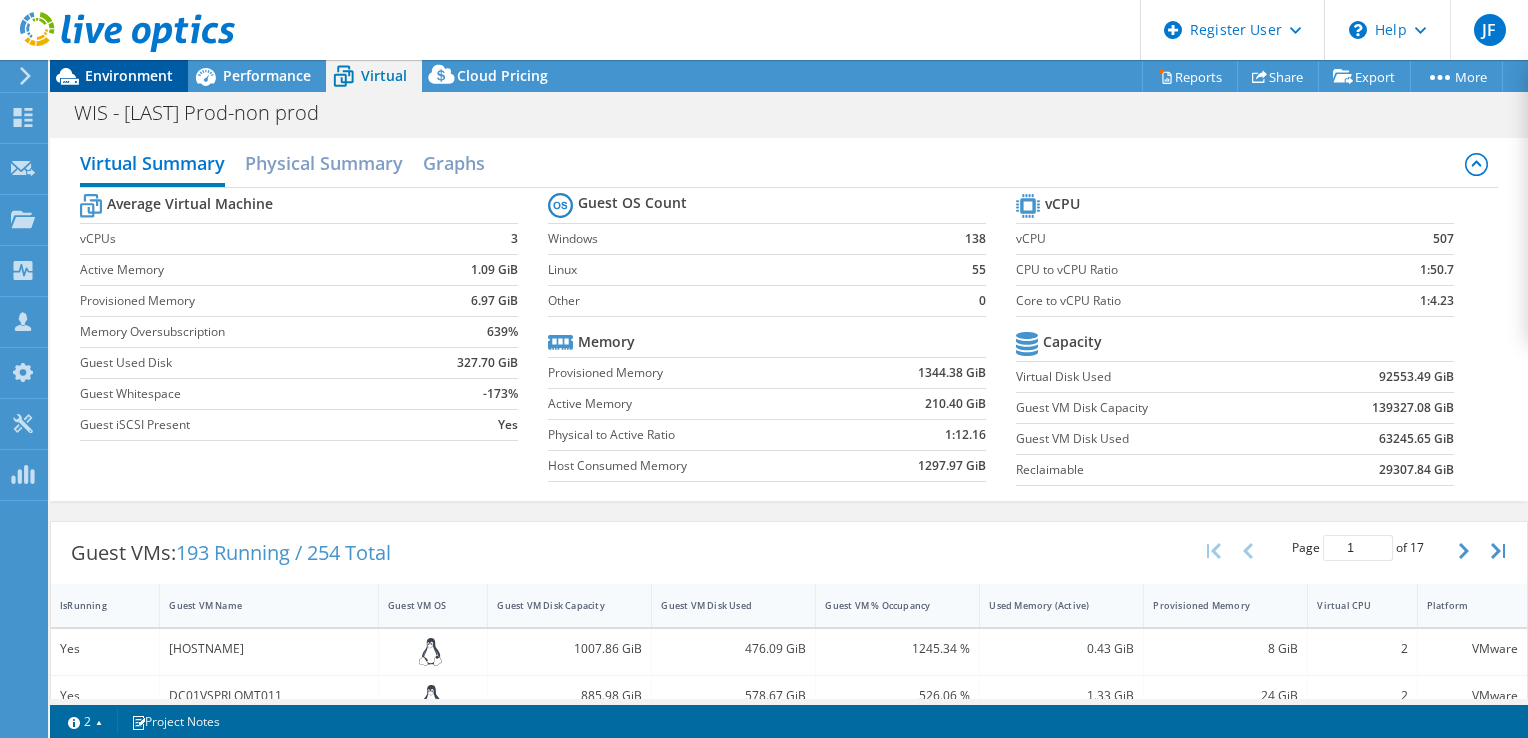 click on "Environment" at bounding box center (129, 75) 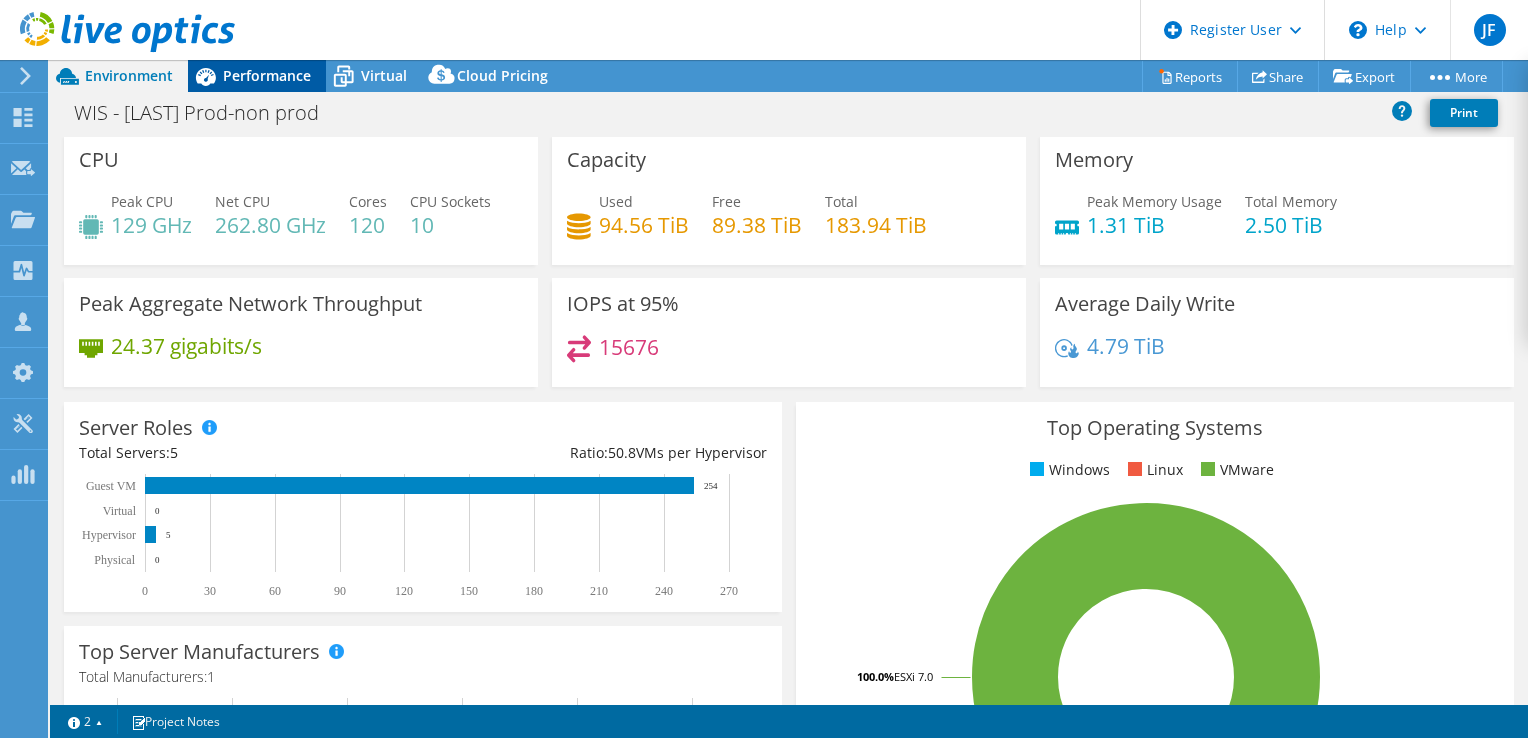 click on "Performance" at bounding box center (267, 75) 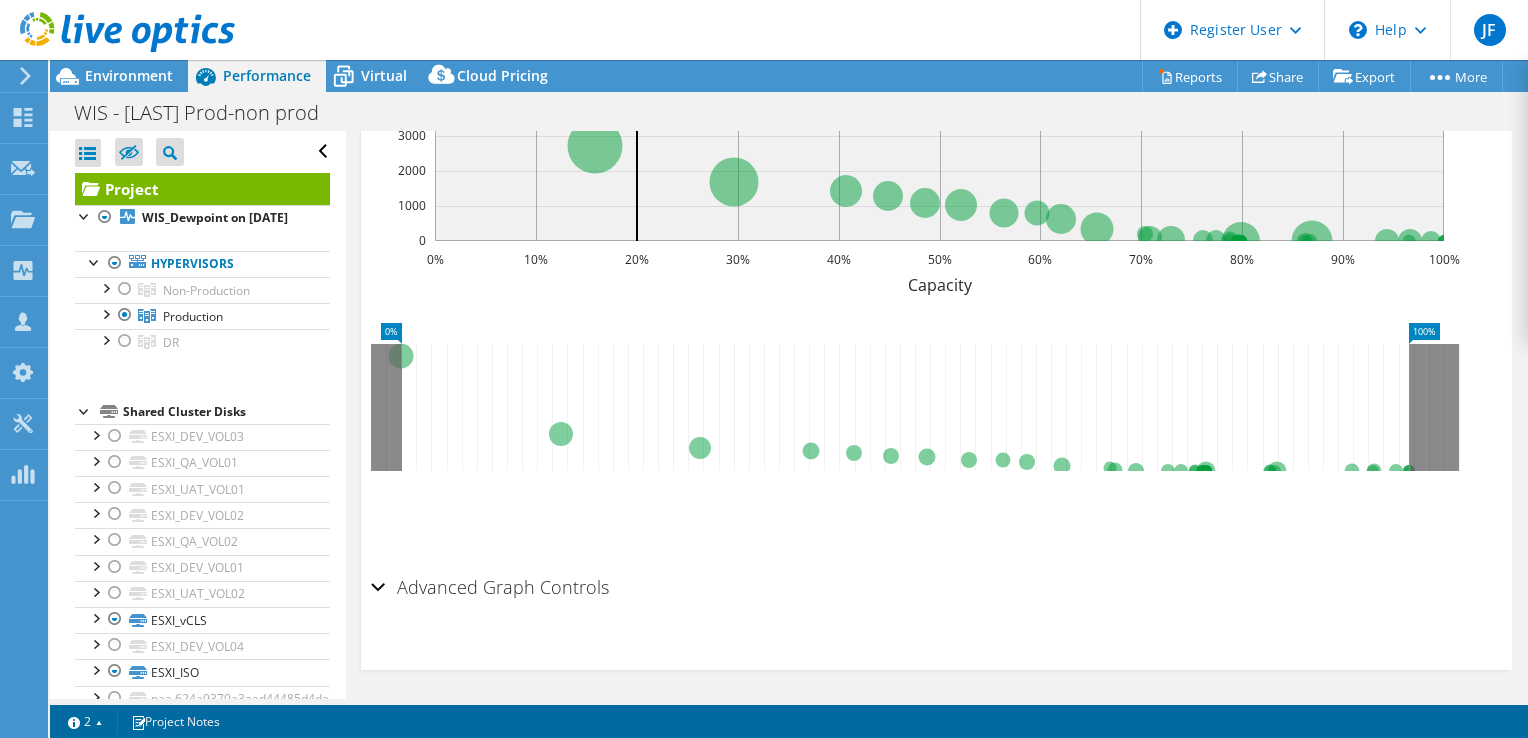 scroll, scrollTop: 0, scrollLeft: 0, axis: both 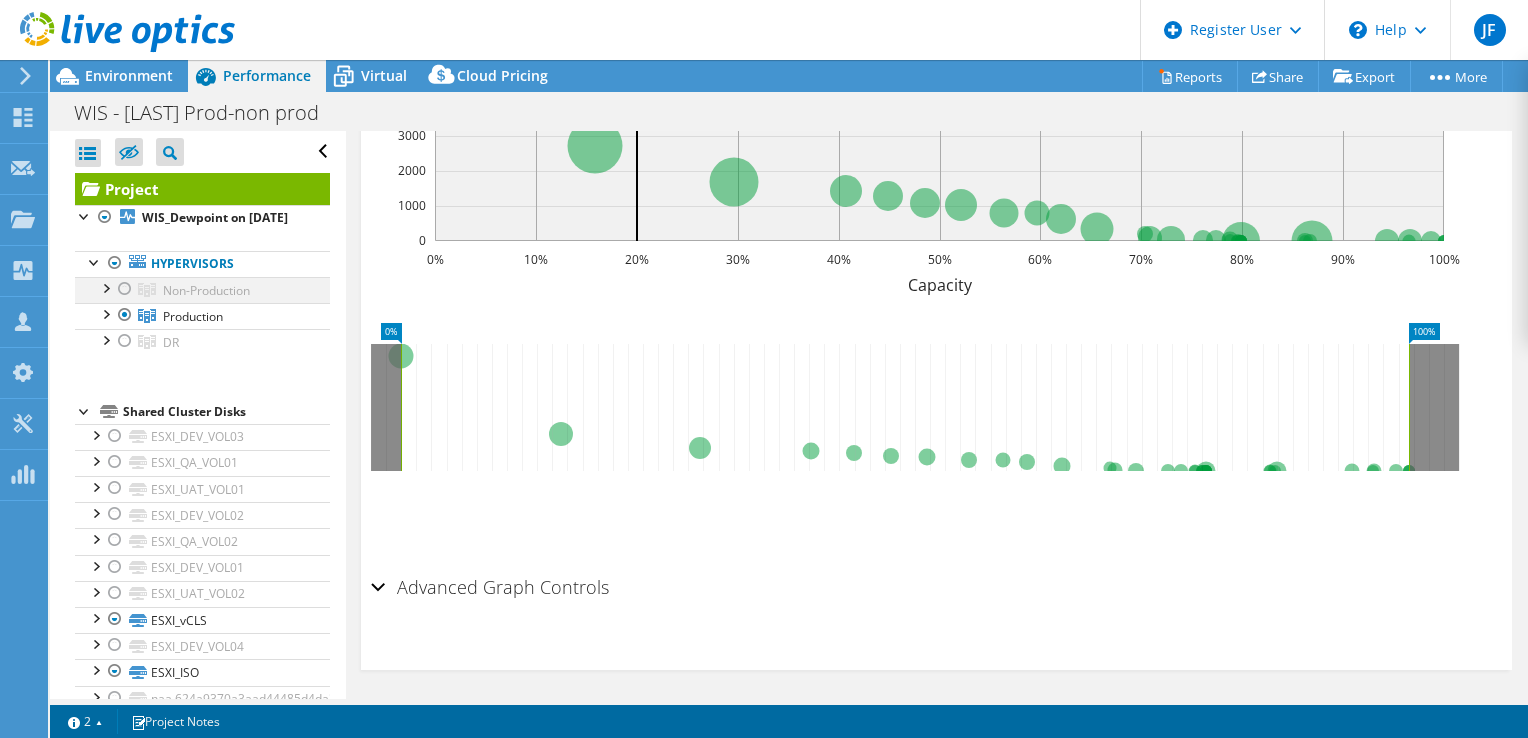 click at bounding box center [125, 289] 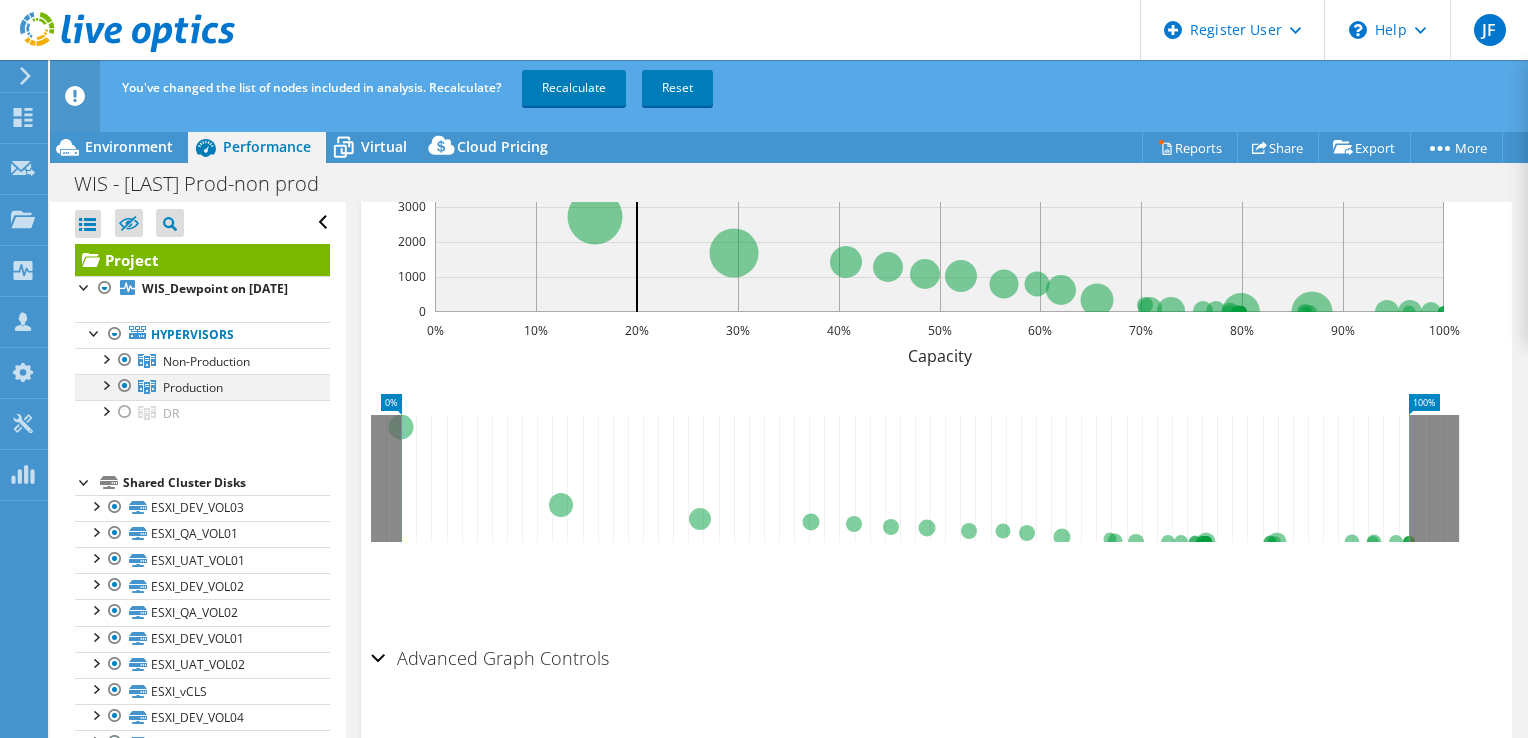 click at bounding box center (125, 386) 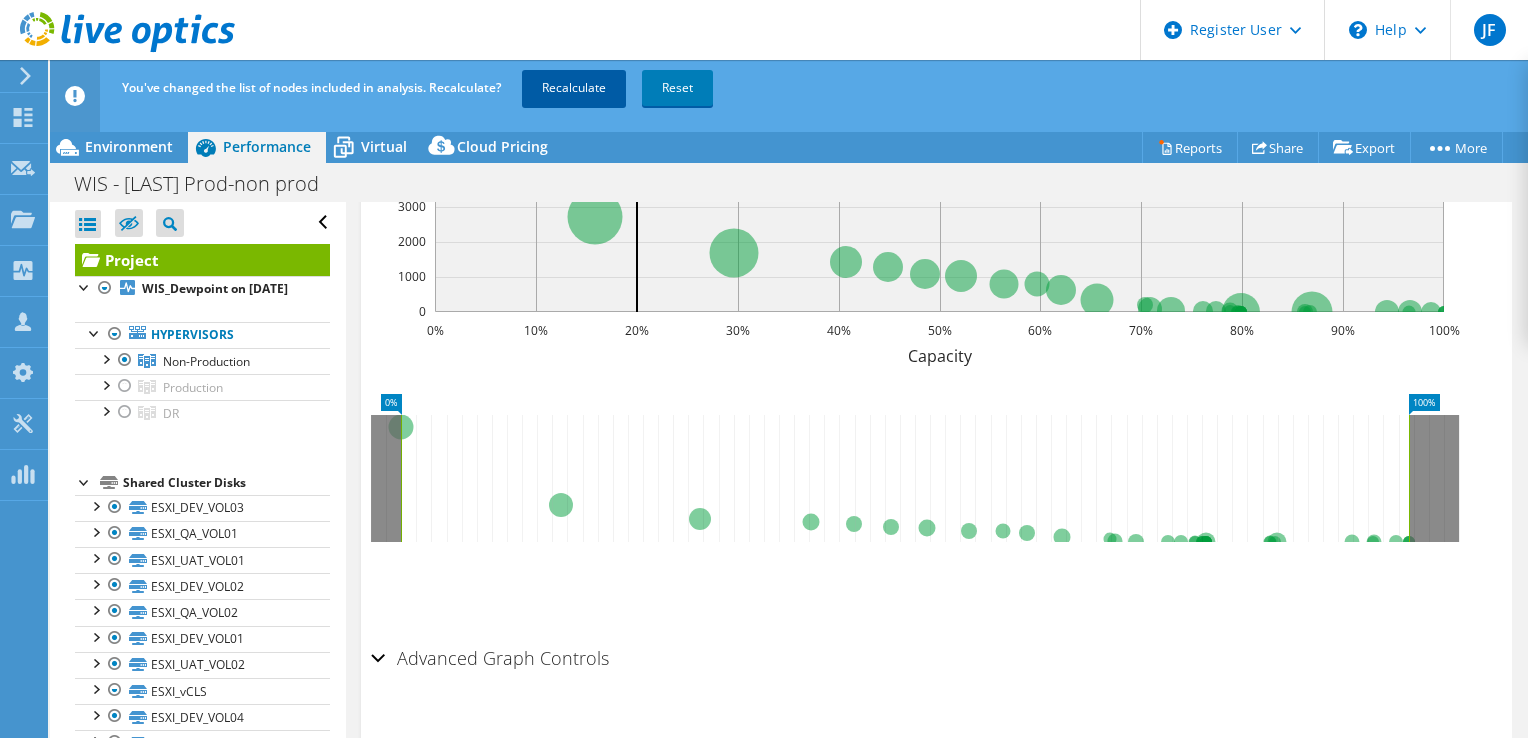 click on "Recalculate" at bounding box center [574, 88] 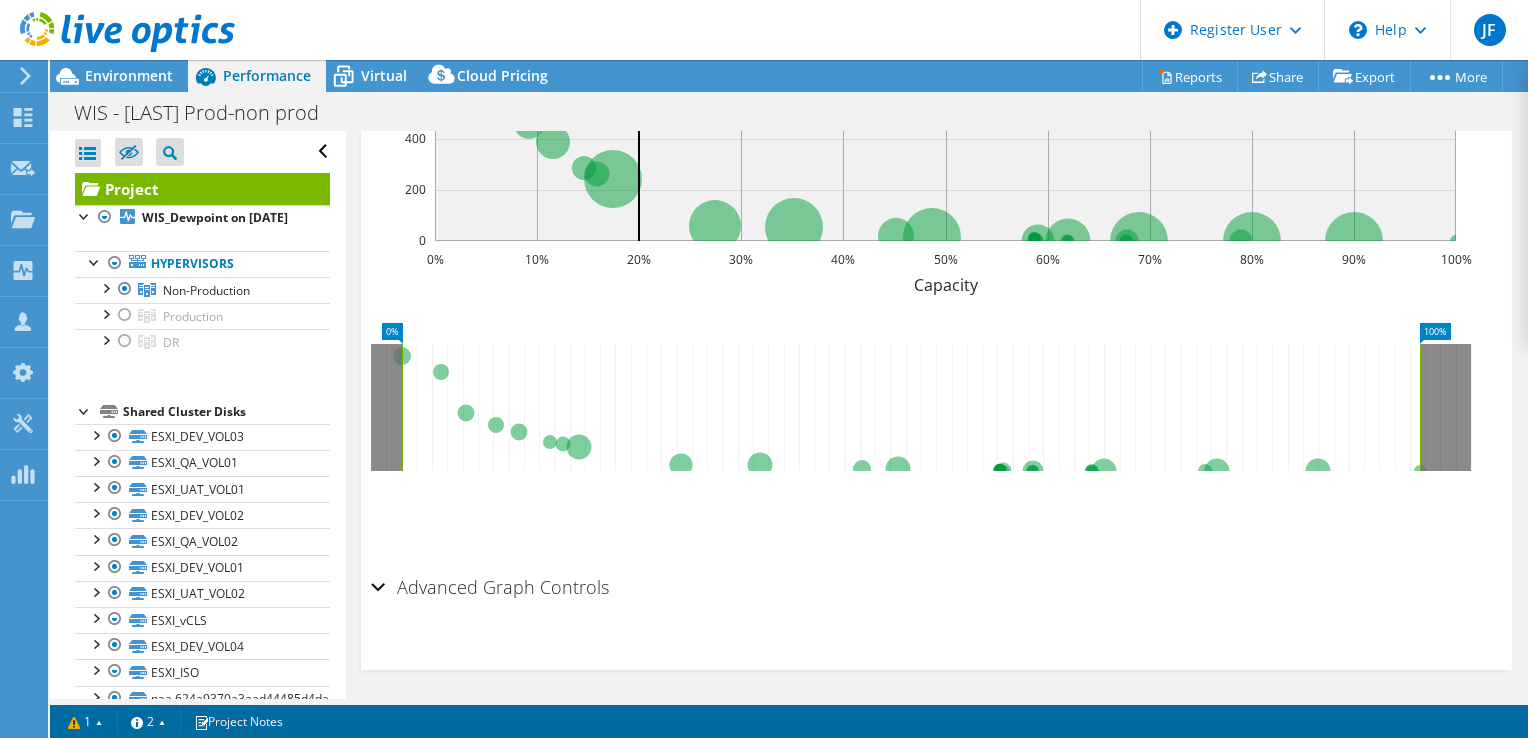 scroll, scrollTop: 0, scrollLeft: 0, axis: both 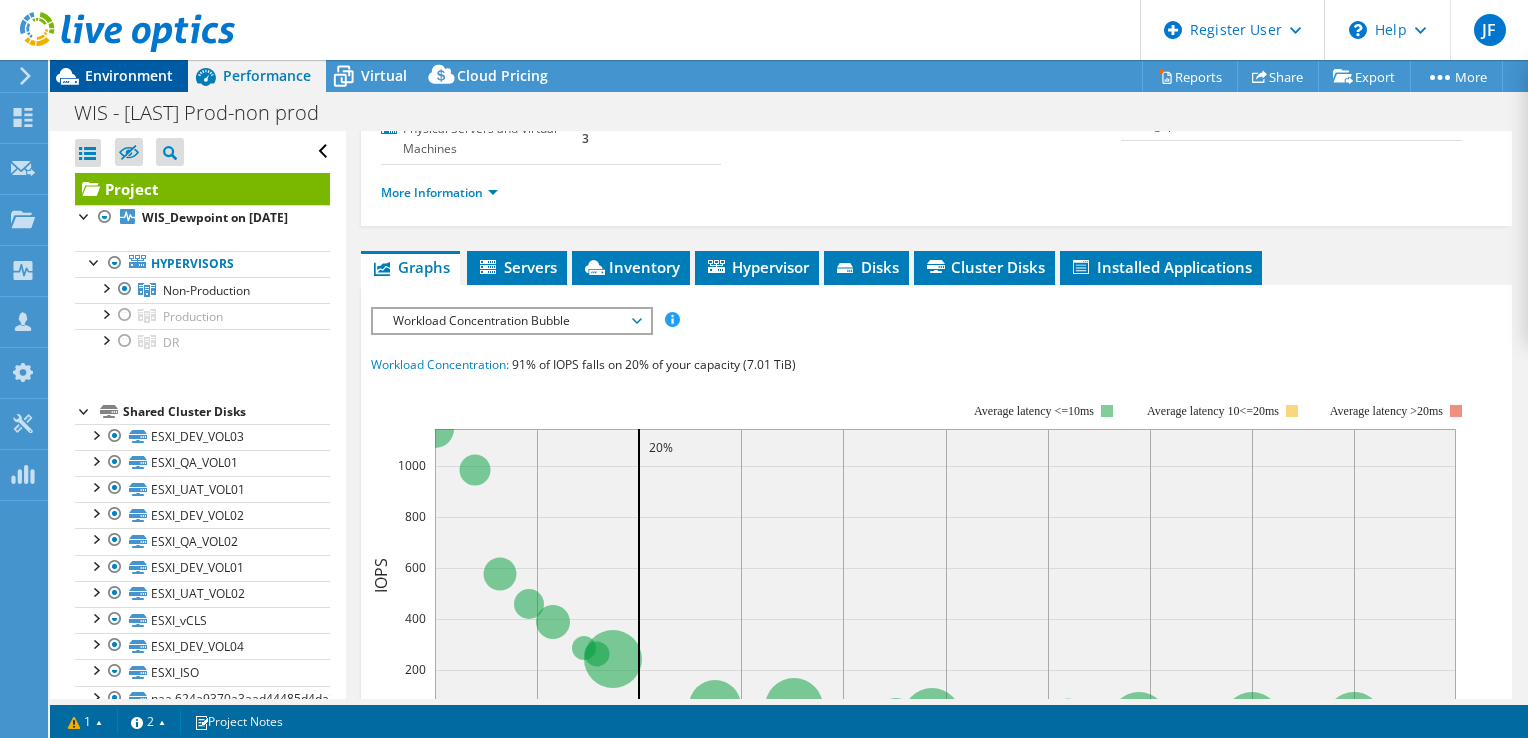 click on "Environment" at bounding box center (129, 75) 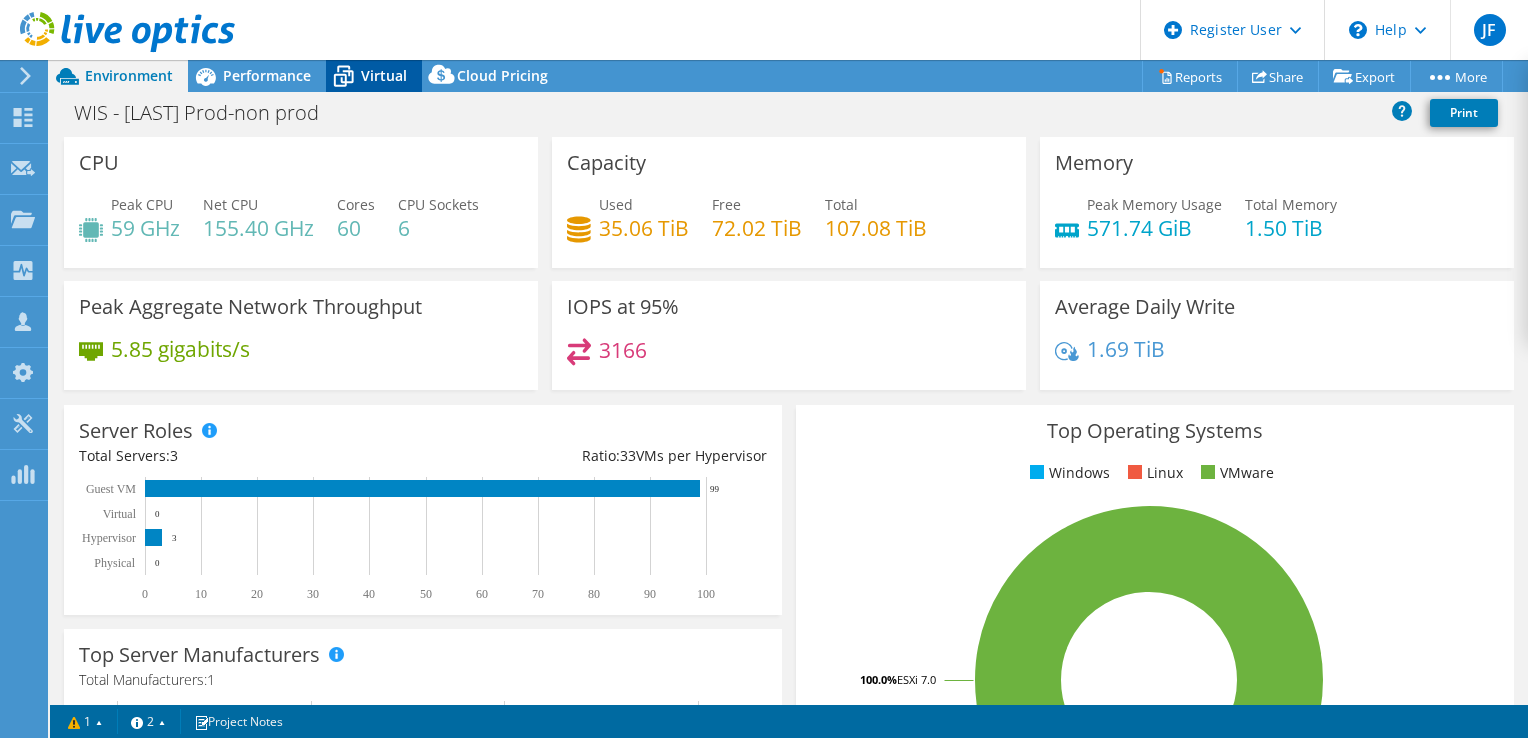 click on "Virtual" at bounding box center [384, 75] 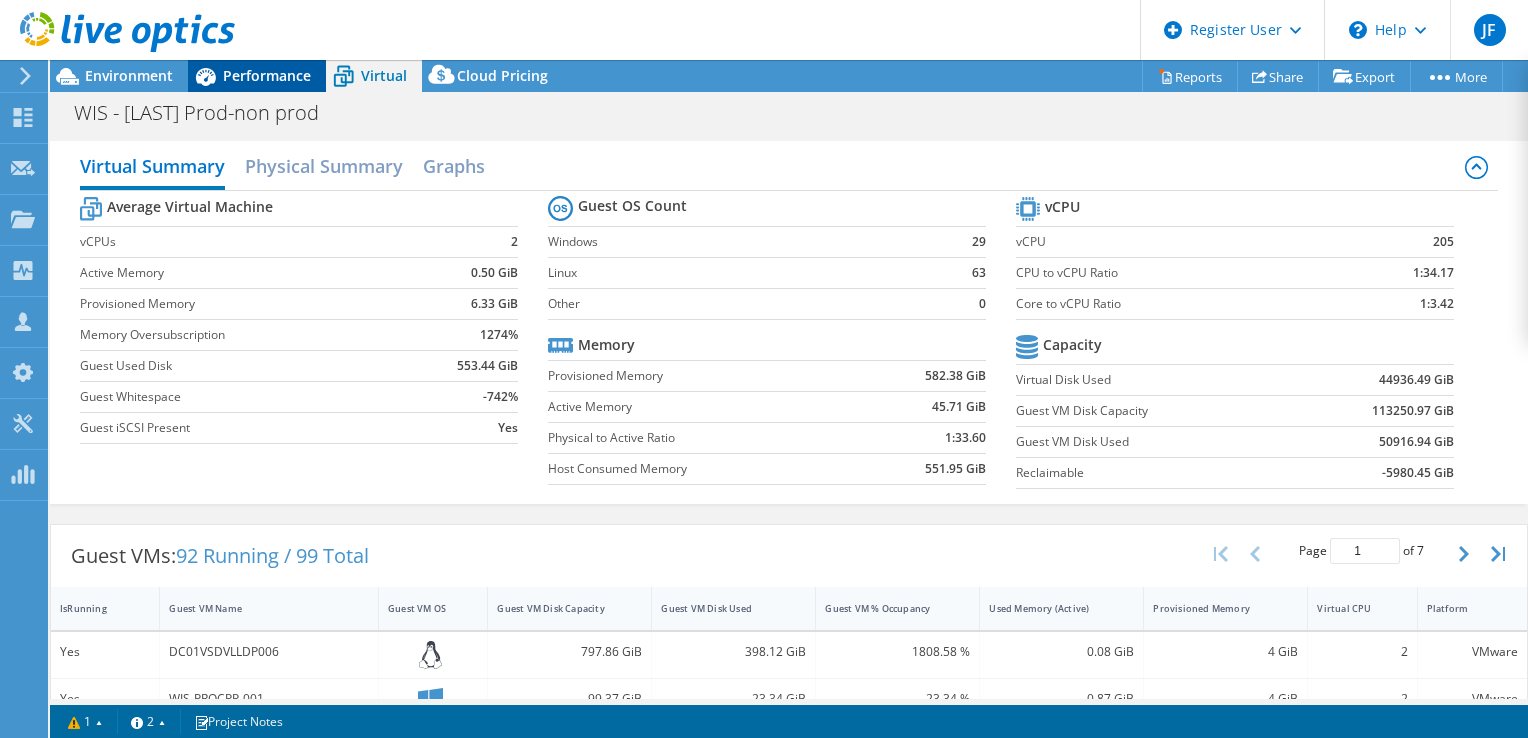 click on "Performance" at bounding box center [267, 75] 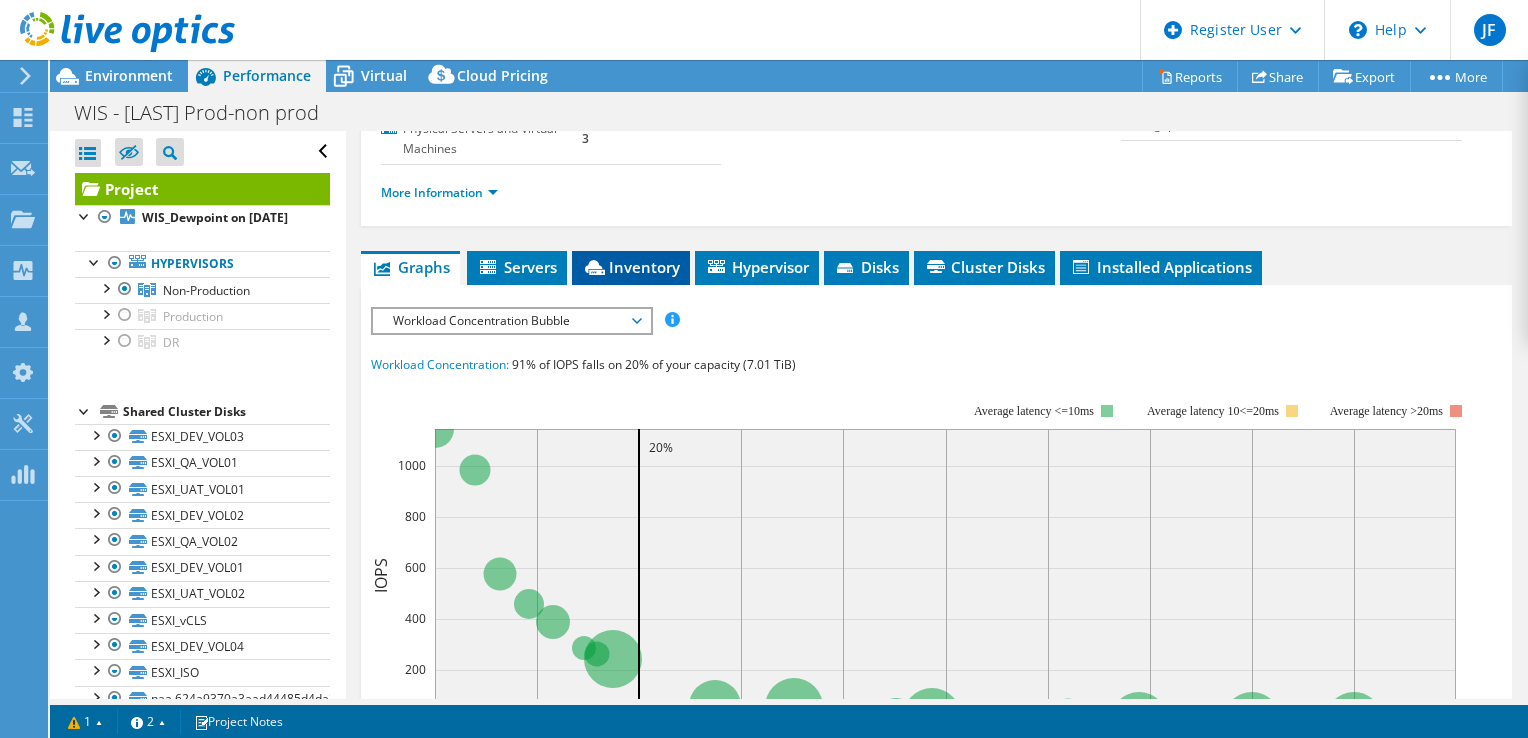 click 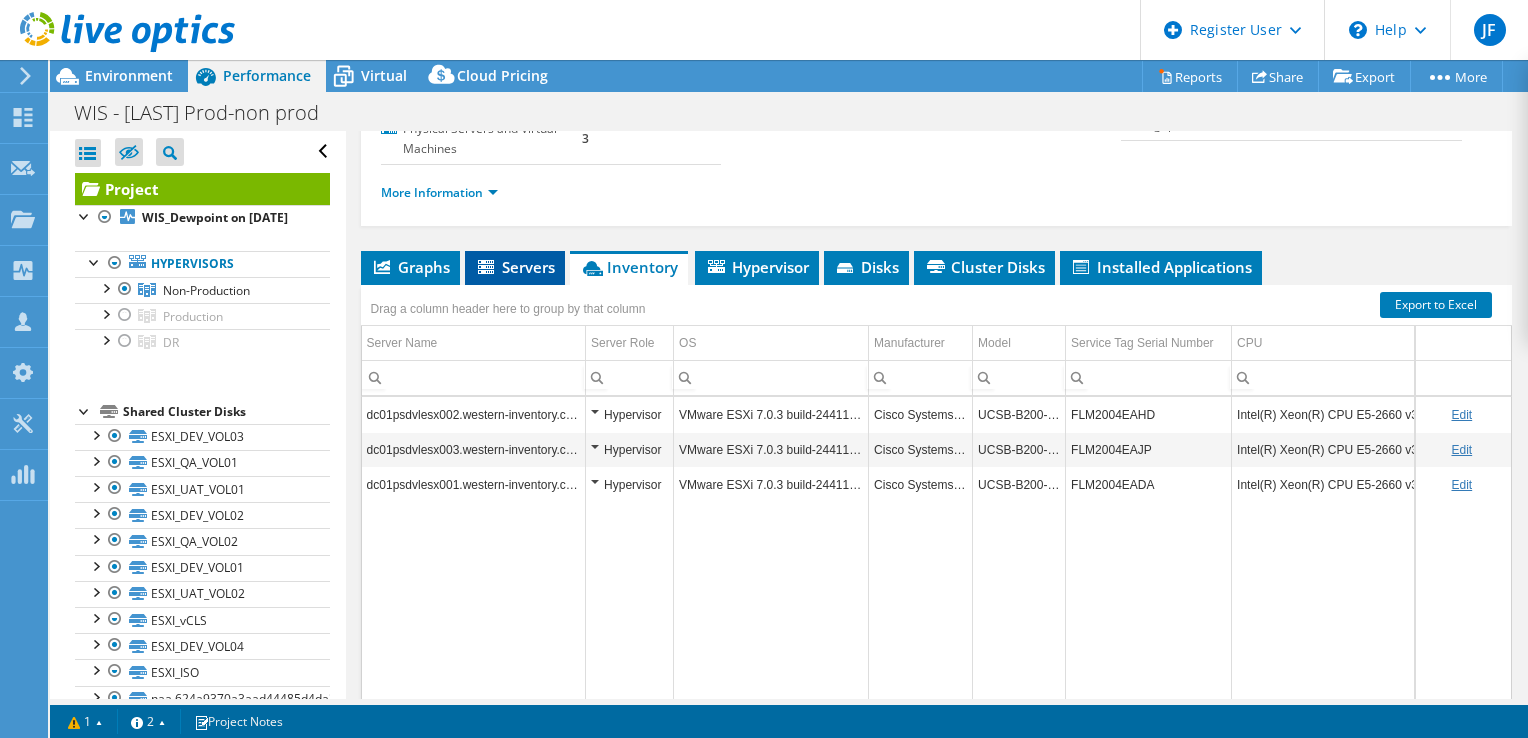 click on "Servers" at bounding box center (515, 267) 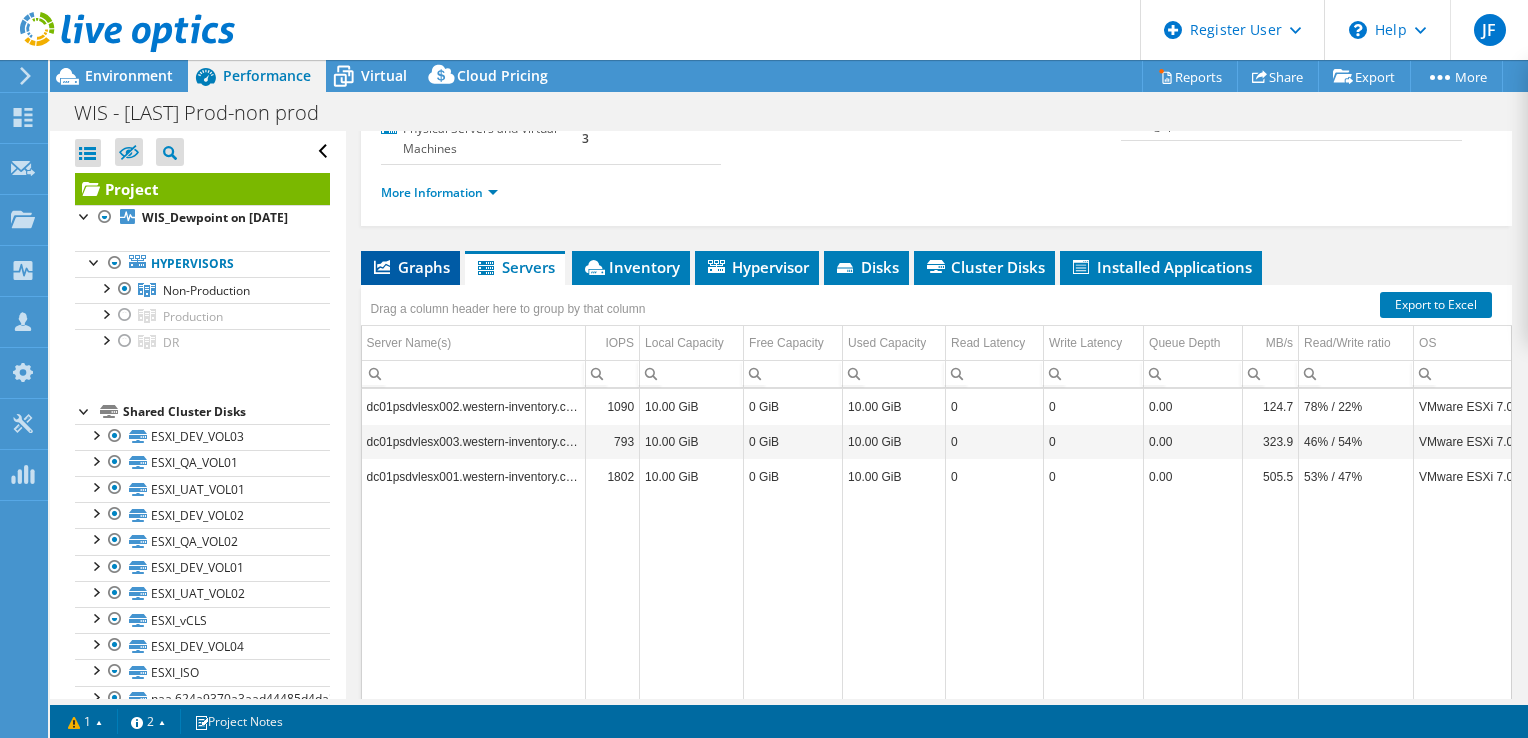 click on "Graphs" at bounding box center [410, 267] 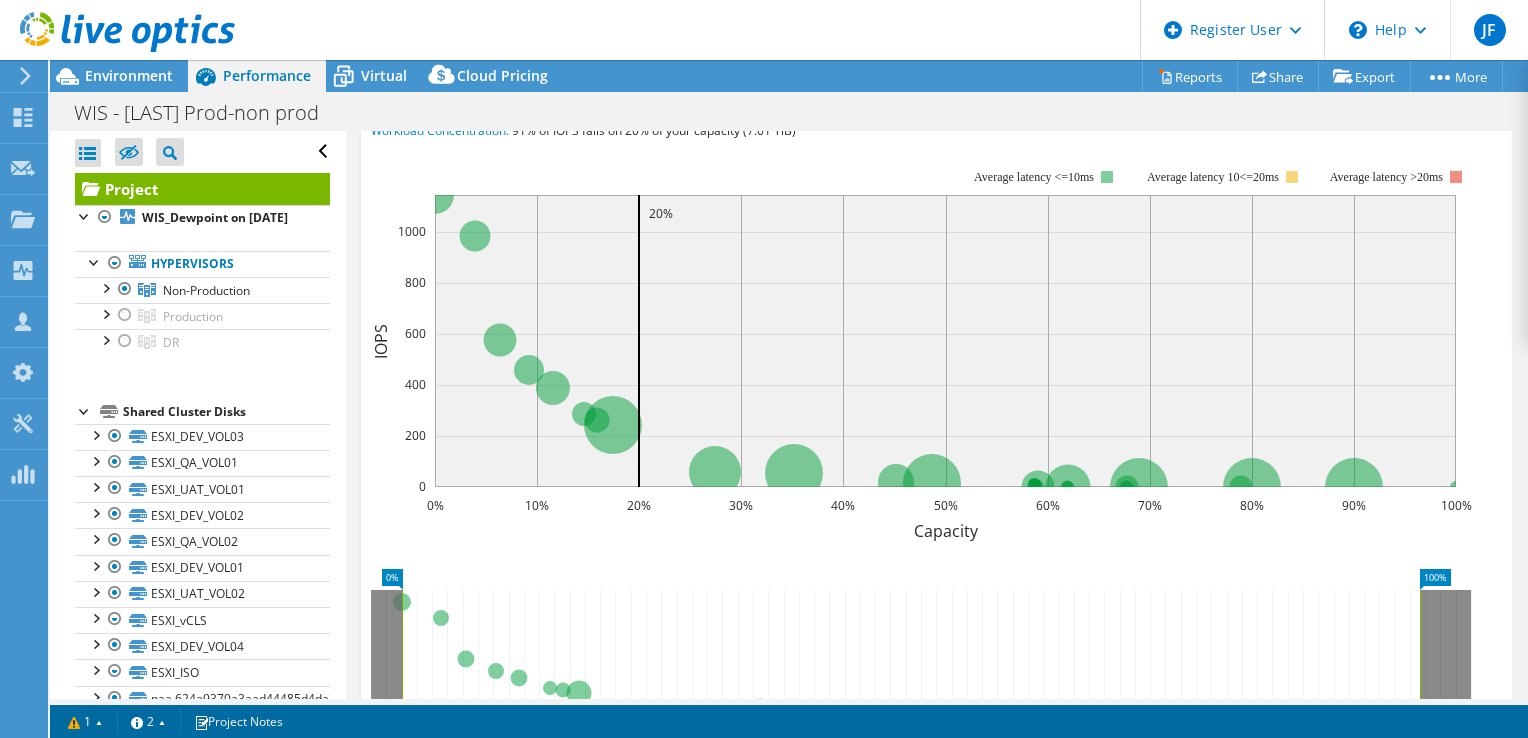 scroll, scrollTop: 300, scrollLeft: 0, axis: vertical 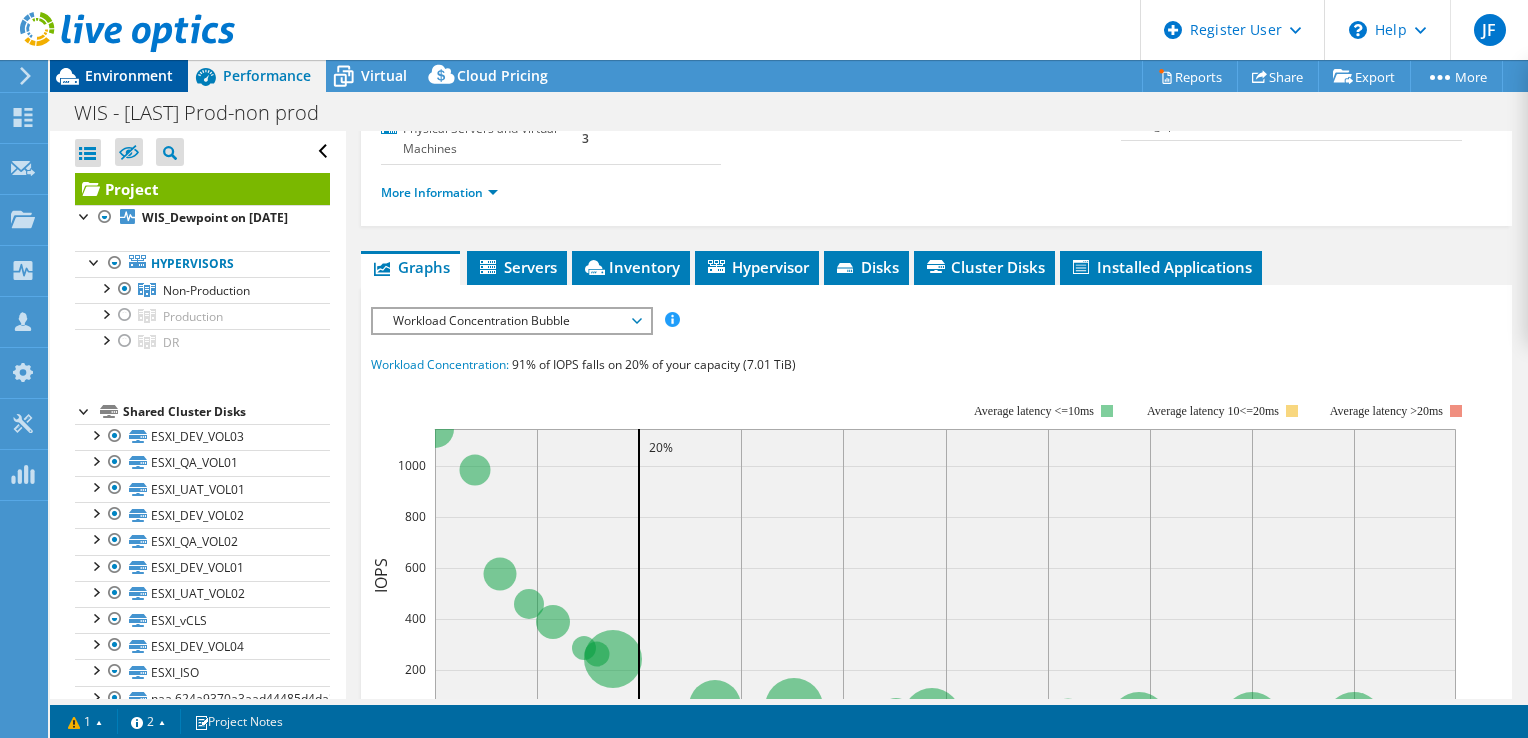 click on "Environment" at bounding box center (119, 76) 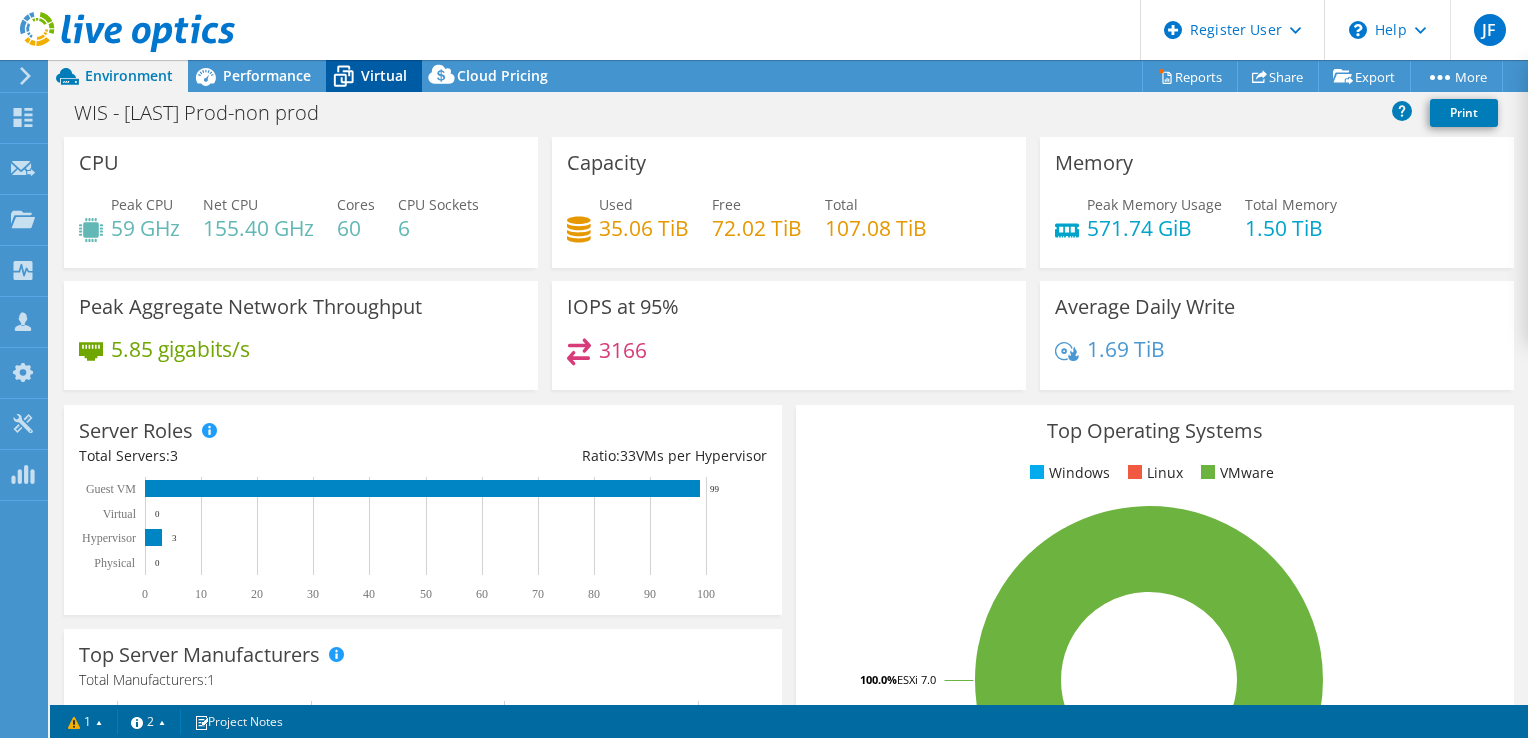 click on "Virtual" at bounding box center (384, 75) 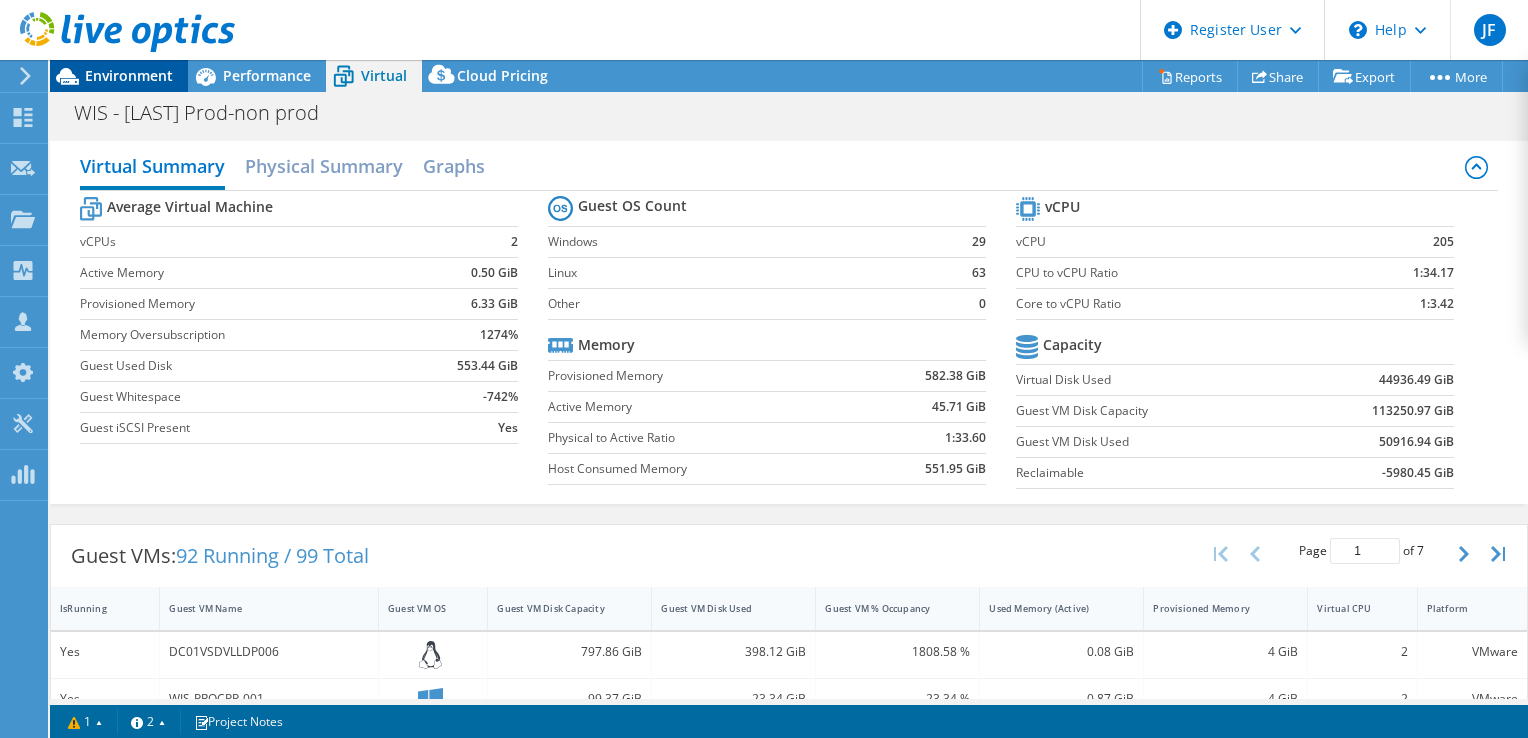 click on "Environment" at bounding box center (129, 75) 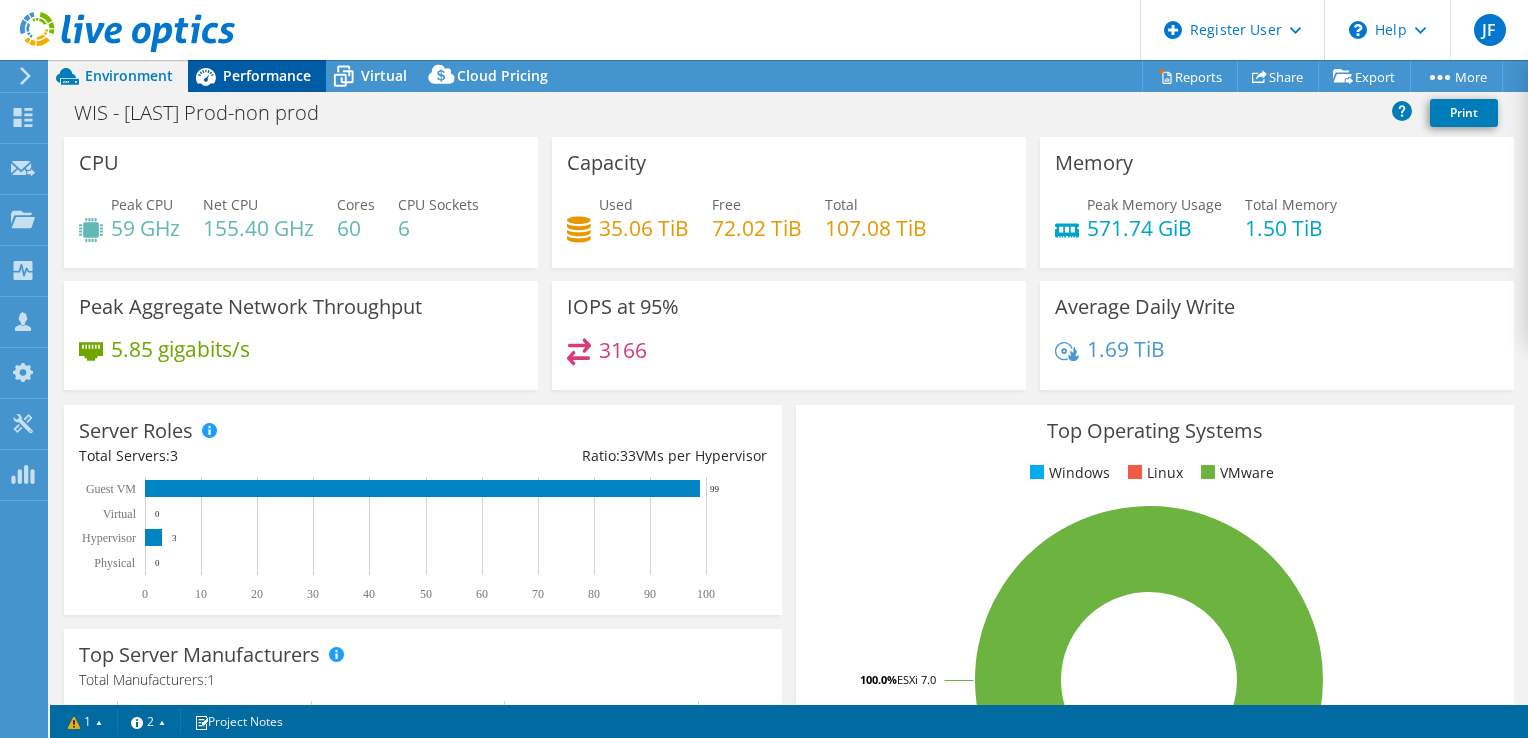 click on "Performance" at bounding box center [267, 75] 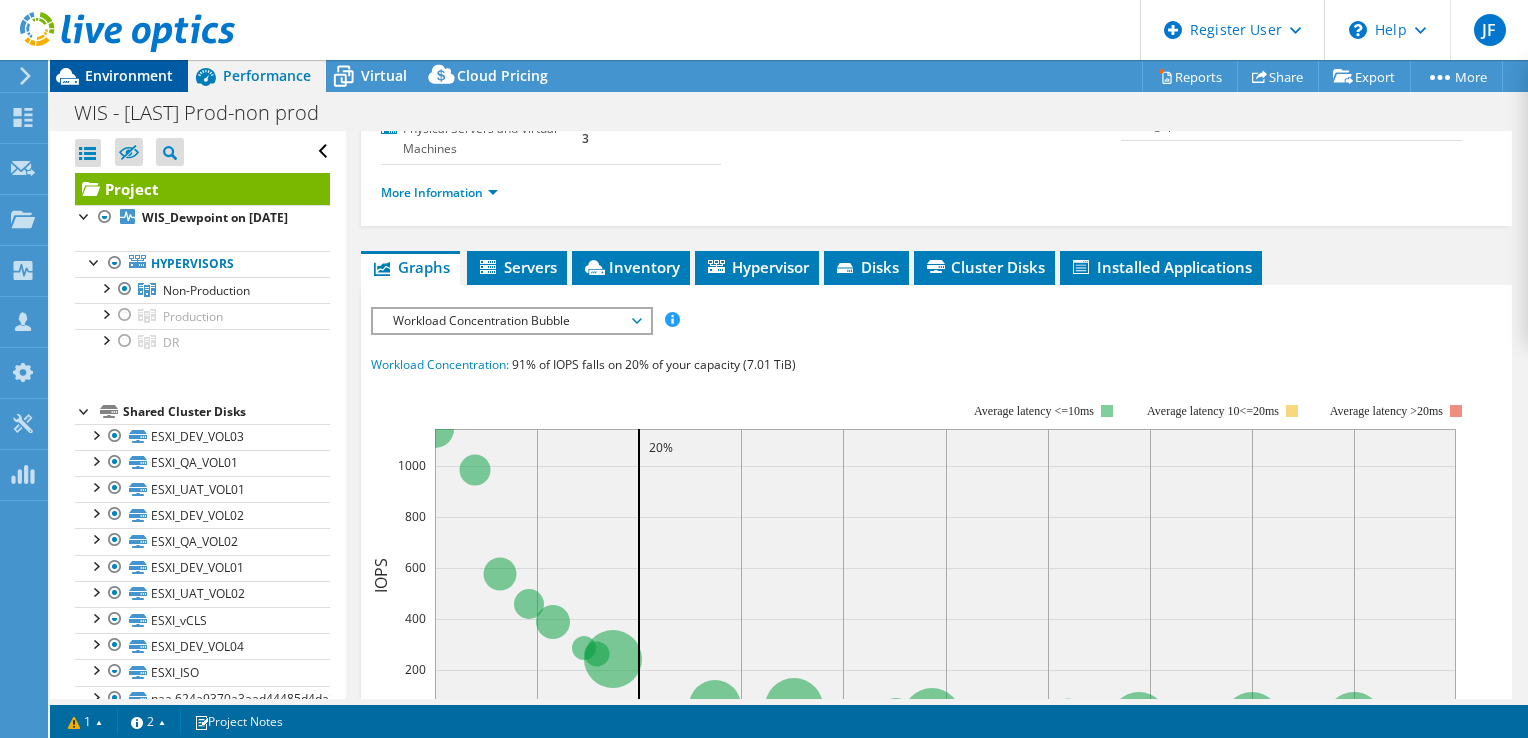 click on "Environment" at bounding box center [129, 75] 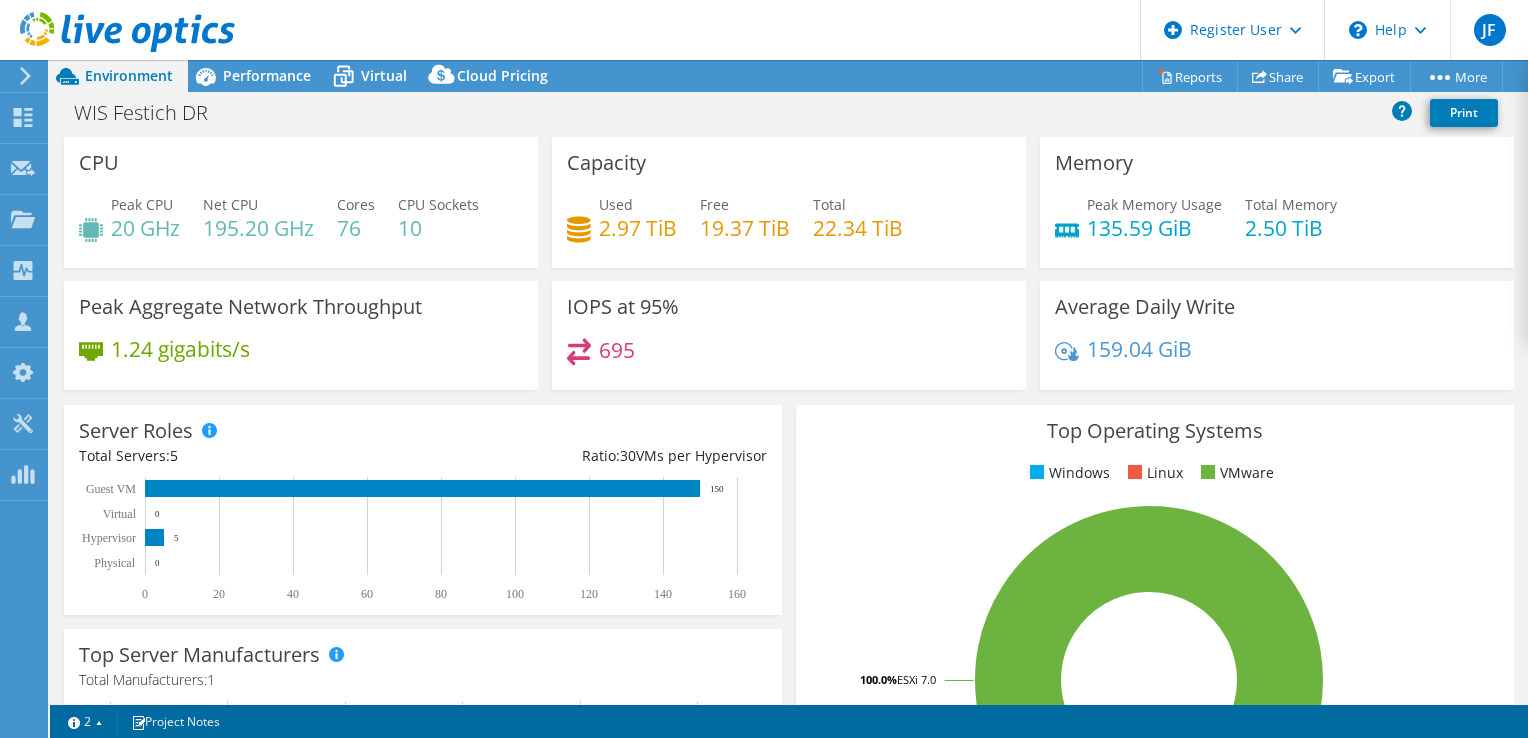 select on "USD" 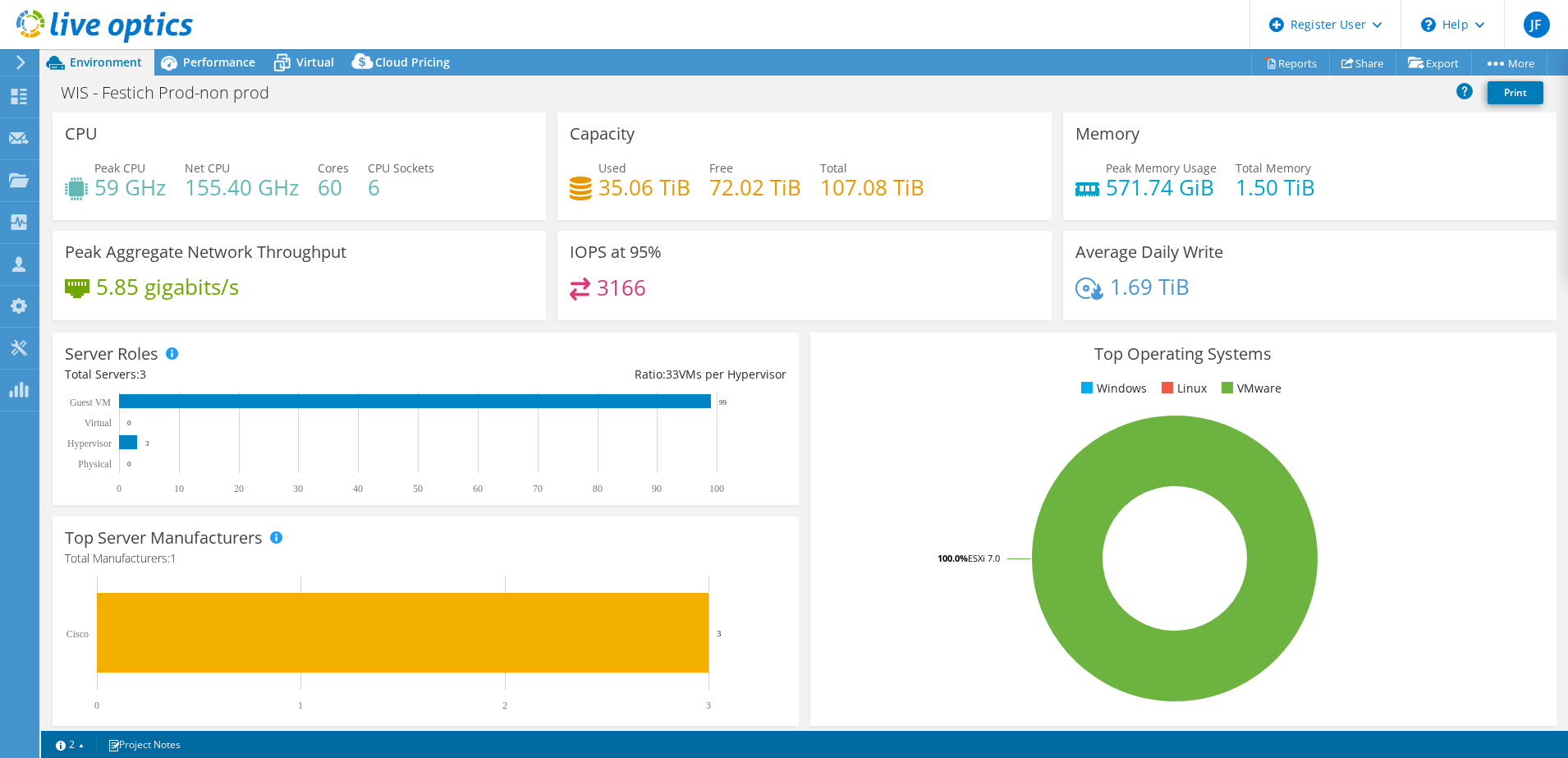 select on "USD" 